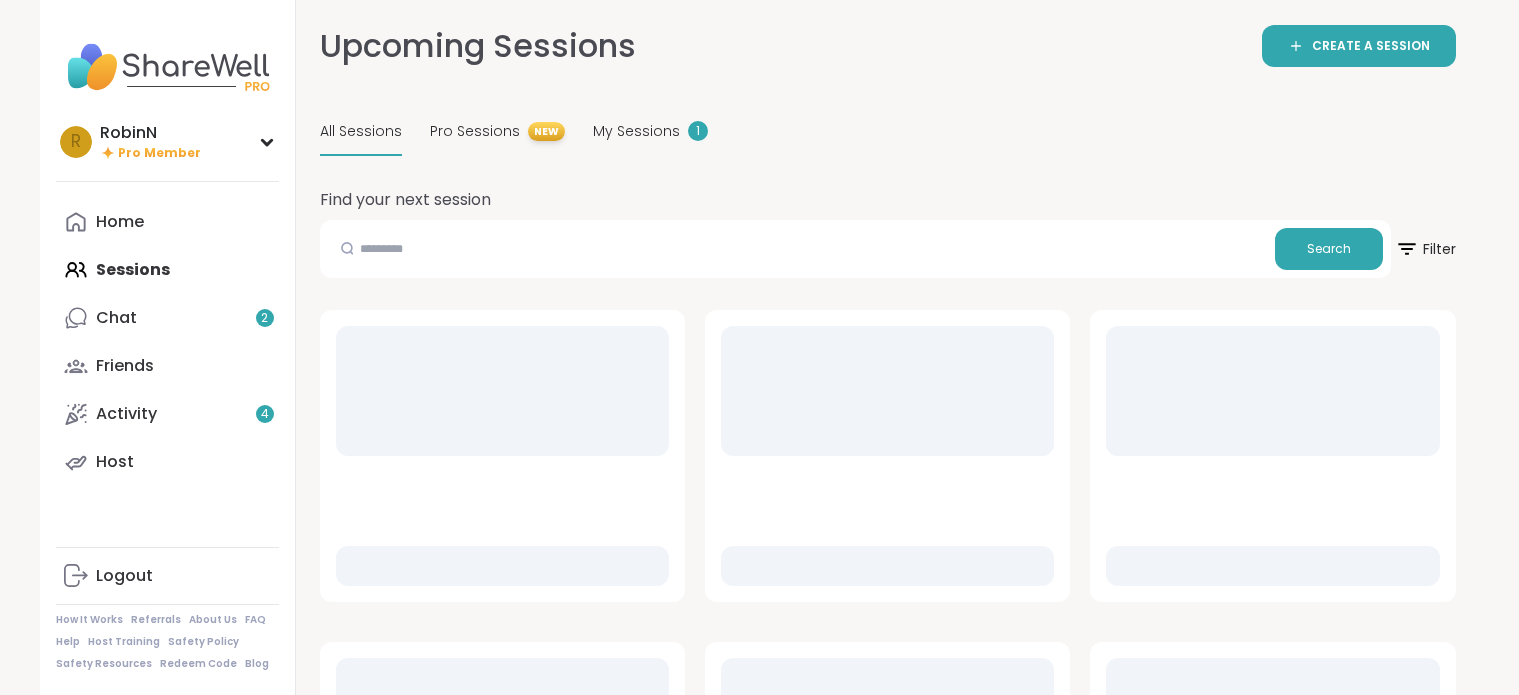 scroll, scrollTop: 0, scrollLeft: 0, axis: both 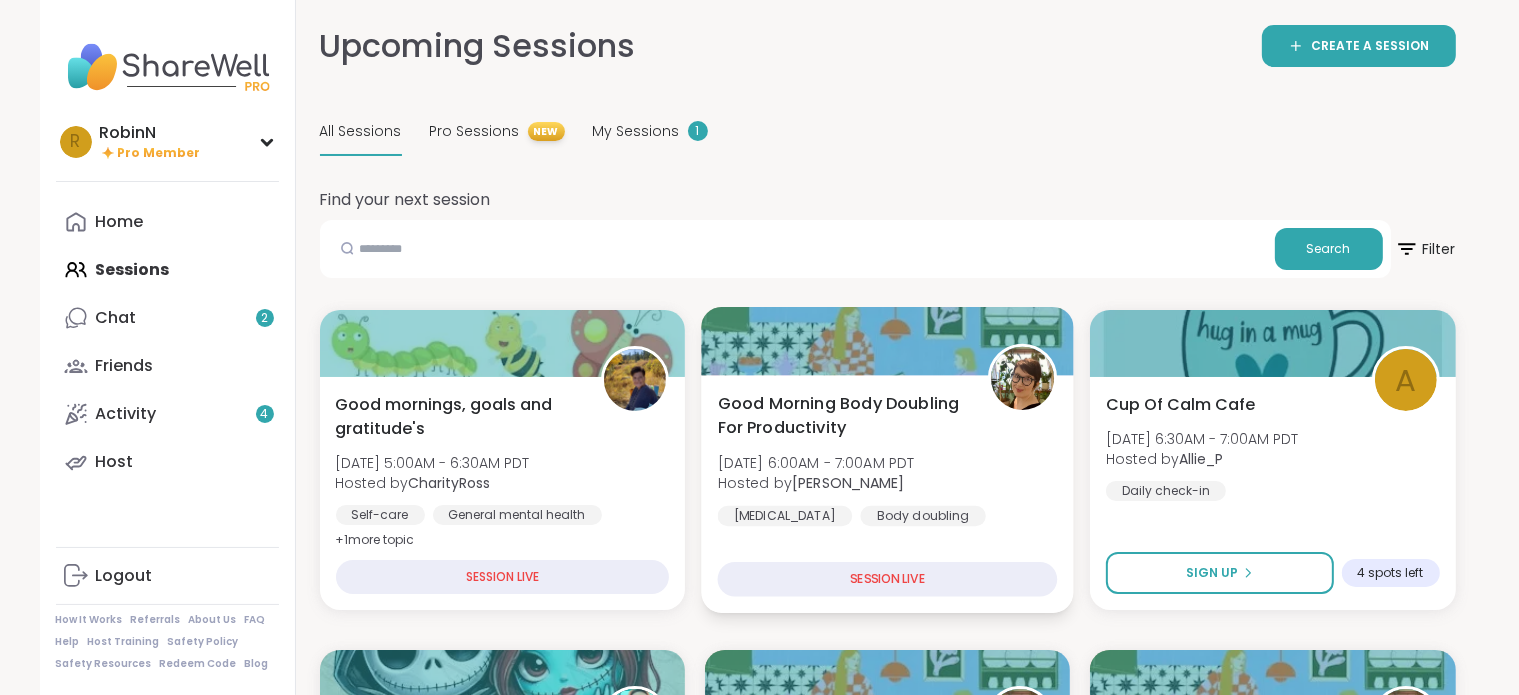 click at bounding box center (887, 341) 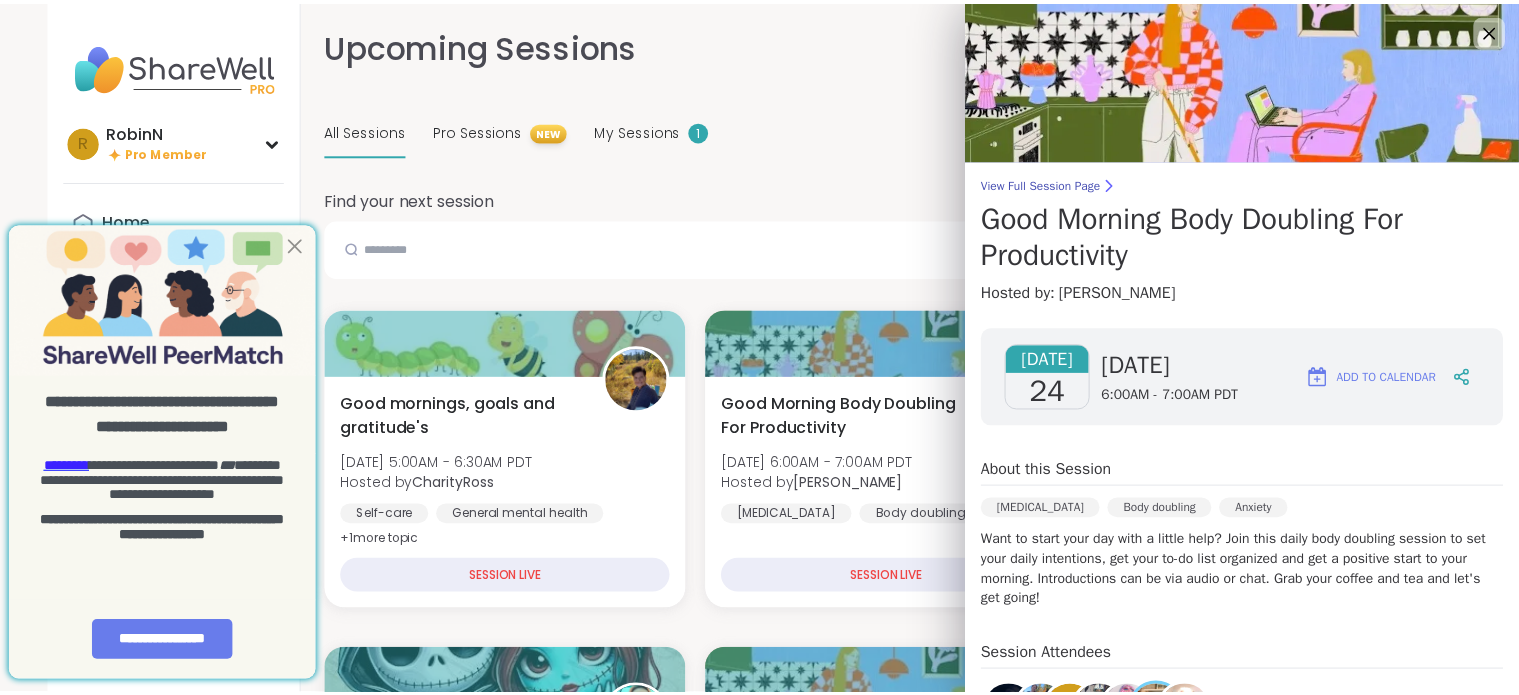 scroll, scrollTop: 0, scrollLeft: 0, axis: both 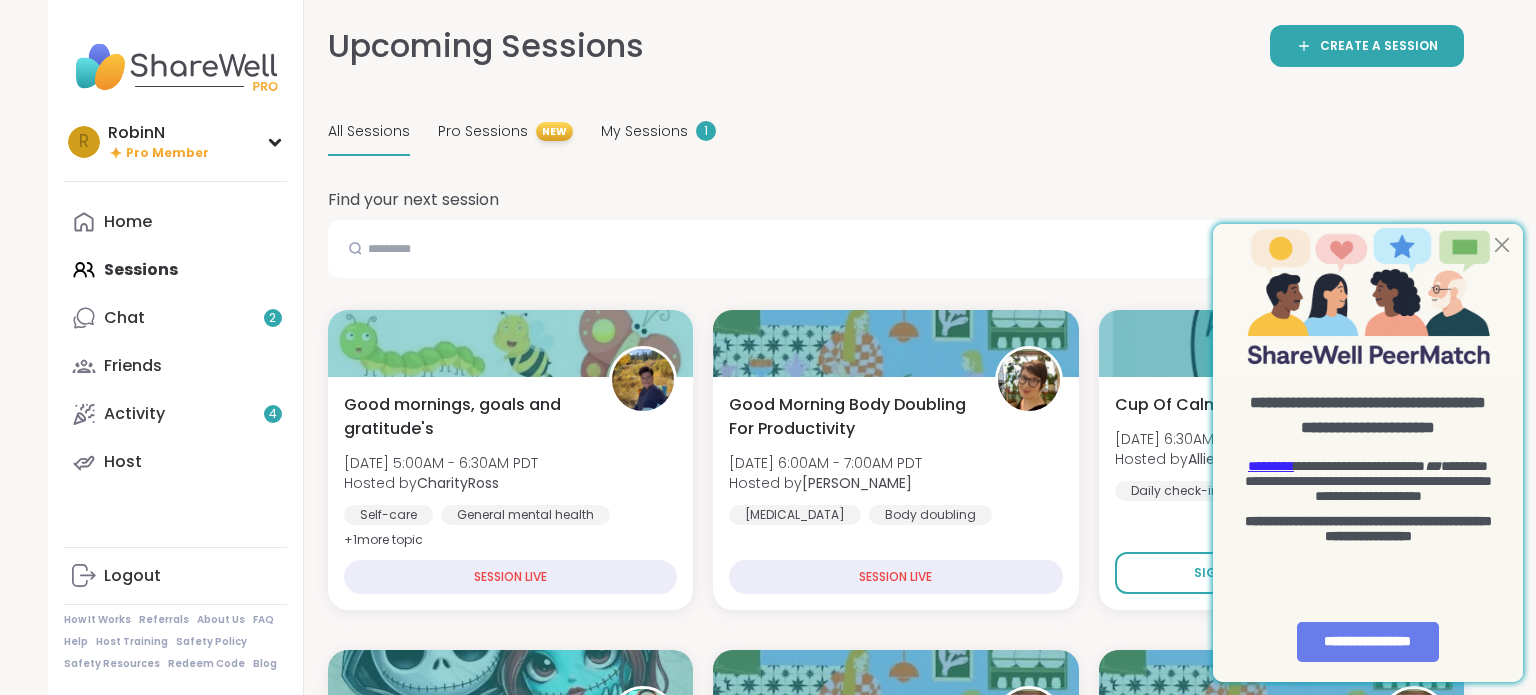 click on "Find your next session" at bounding box center [896, 200] 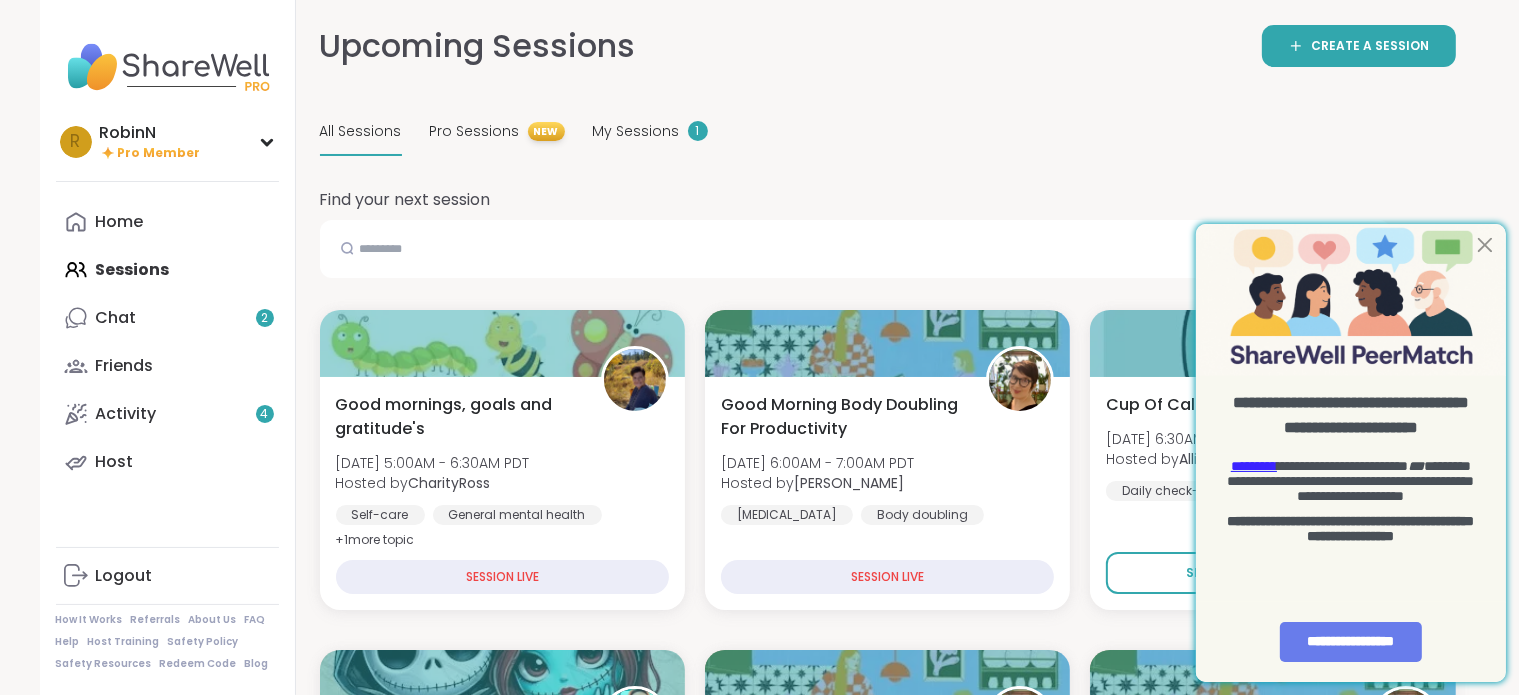 click on "Find your next session" at bounding box center (888, 200) 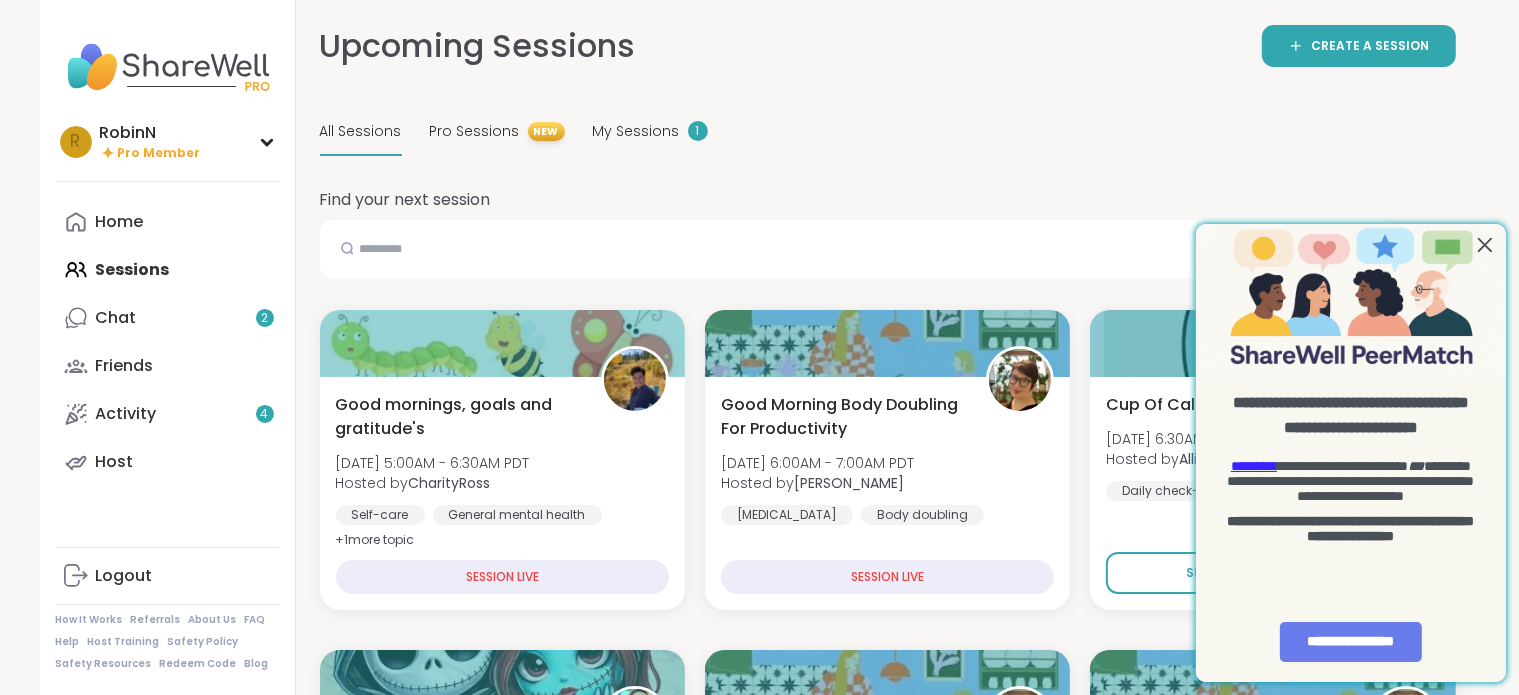 click at bounding box center [1484, 244] 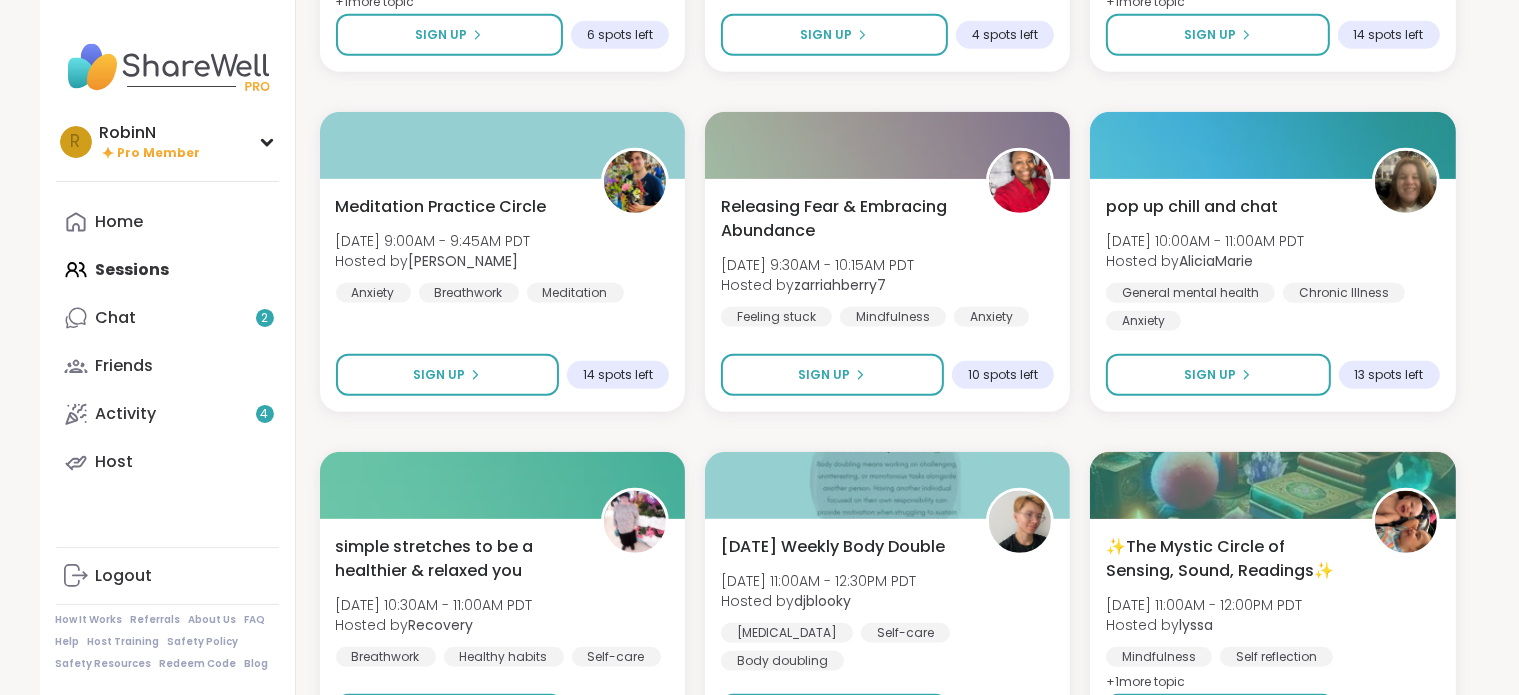 scroll, scrollTop: 1223, scrollLeft: 0, axis: vertical 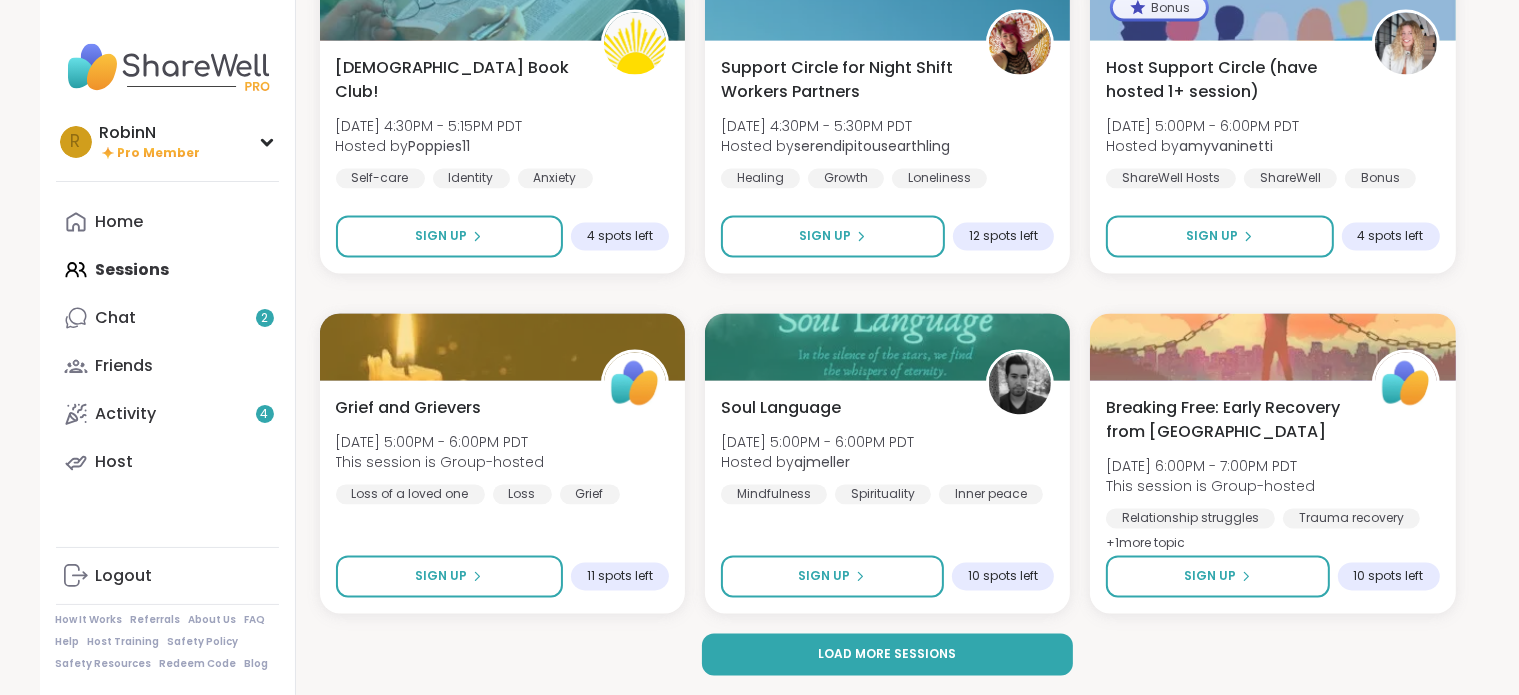 click on "[PERSON_NAME] Pro Member [PERSON_NAME] Pro Member Profile Membership Settings Help Home Sessions Chat 2 Friends Activity 4 Host Logout How It Works Referrals About Us FAQ Help Host Training Safety Policy Safety Resources Redeem Code Blog Upcoming Sessions CREATE A SESSION All Sessions Pro Sessions NEW My Sessions 1 Find your next session Search  Filter   Good mornings, goals and gratitude's [DATE] 5:00AM - 6:30AM PDT Hosted by  CharityRoss Self-care General mental health Goal-setting + 1  more topic 15  peers attended Good Morning Body Doubling For Productivity [DATE] 6:00AM - 7:00AM PDT Hosted by  [PERSON_NAME] [MEDICAL_DATA] Body doubling Anxiety SESSION LIVE A Cup Of Calm Cafe [DATE] 6:30AM - 7:00AM PDT Hosted by  Allie_P Daily check-in SESSION LIVE Pop up! Morning session! [DATE] 7:00AM - 8:00AM PDT Hosted by  Dom_F General mental health Healthy habits Self-care Sign Up 4 spots left Good Morning Body Doubling For Productivity [DATE] 7:00AM - 8:00AM PDT Hosted by  [MEDICAL_DATA] Anxiety +" at bounding box center (759, -1520) 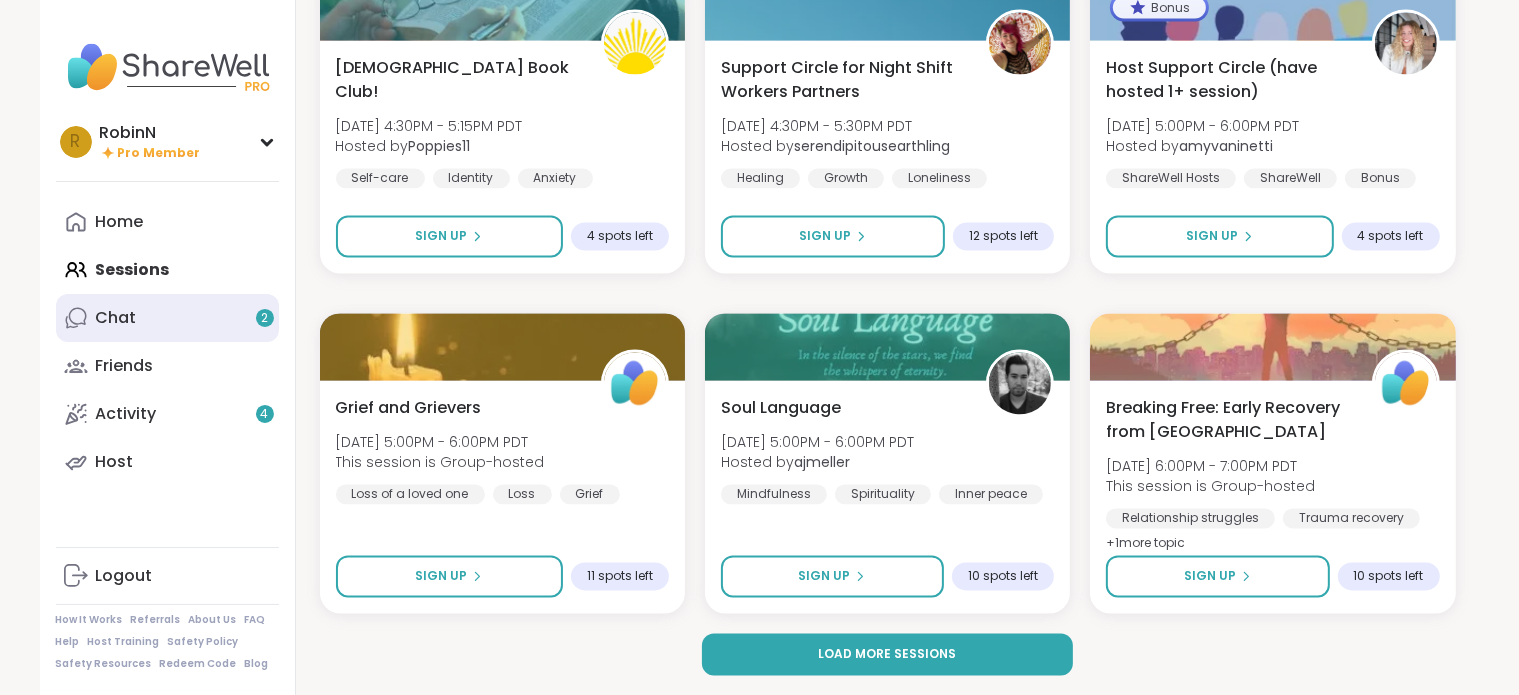 click on "Chat 2" at bounding box center (116, 318) 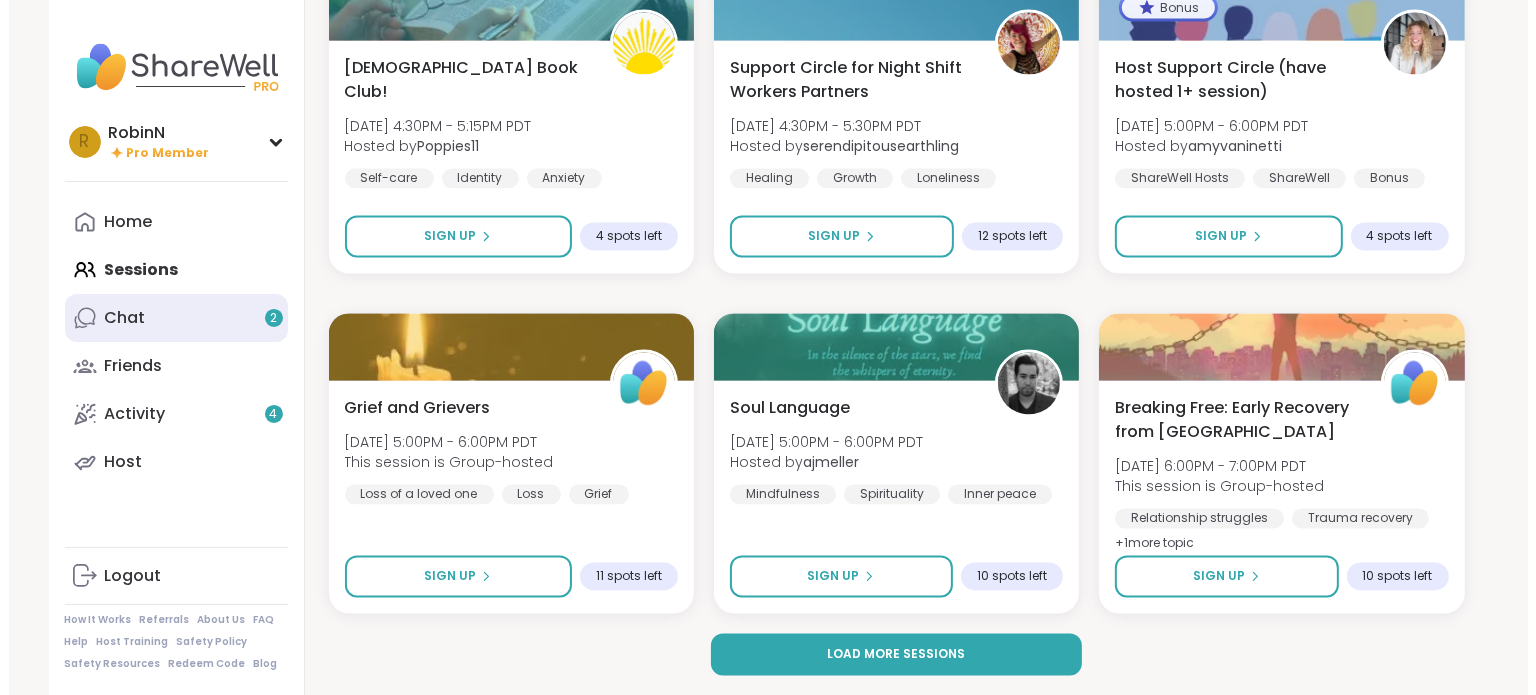 scroll, scrollTop: 0, scrollLeft: 0, axis: both 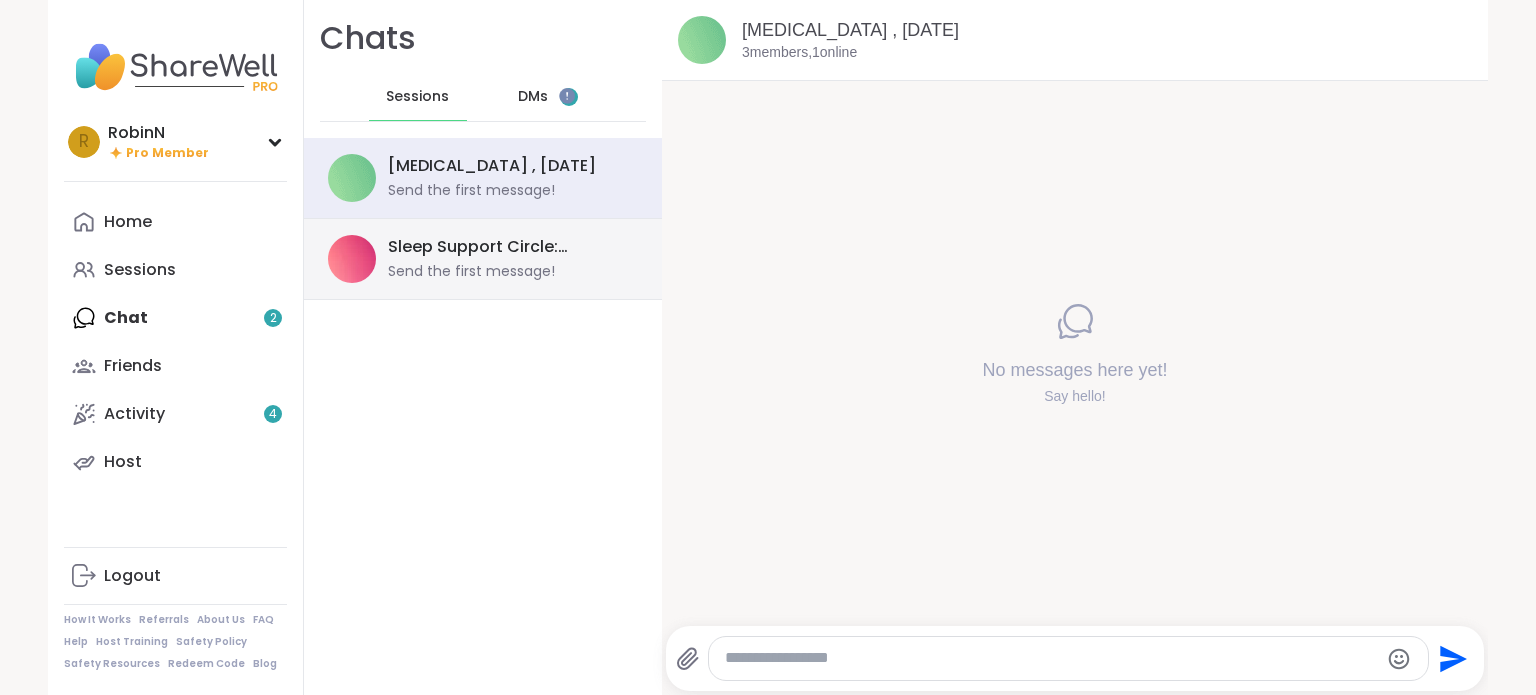 click on "Send the first message!" at bounding box center [471, 272] 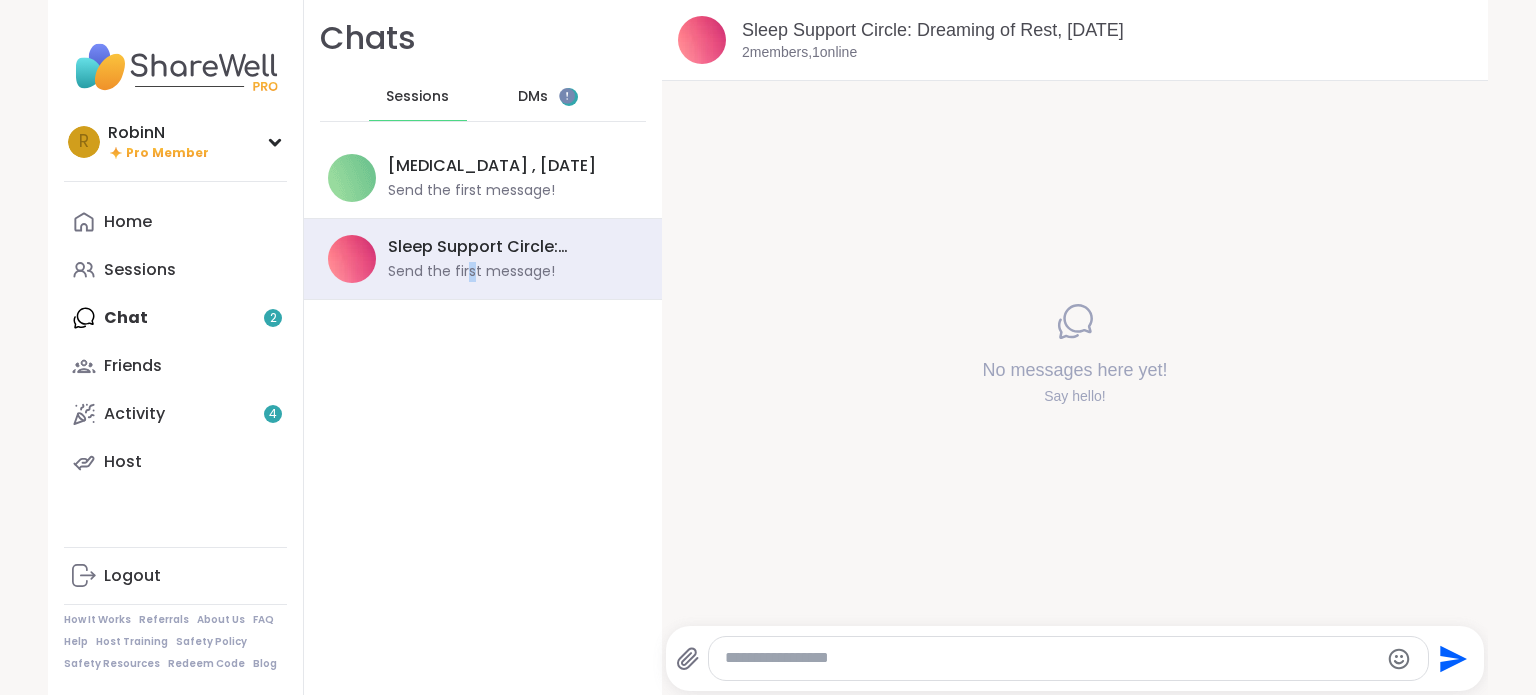 click on "Chats Sessions DMs 2 [MEDICAL_DATA] , [DATE] Send the first message! Sleep Support Circle: Dreaming of Rest, [DATE] Send the first message!" at bounding box center (483, 347) 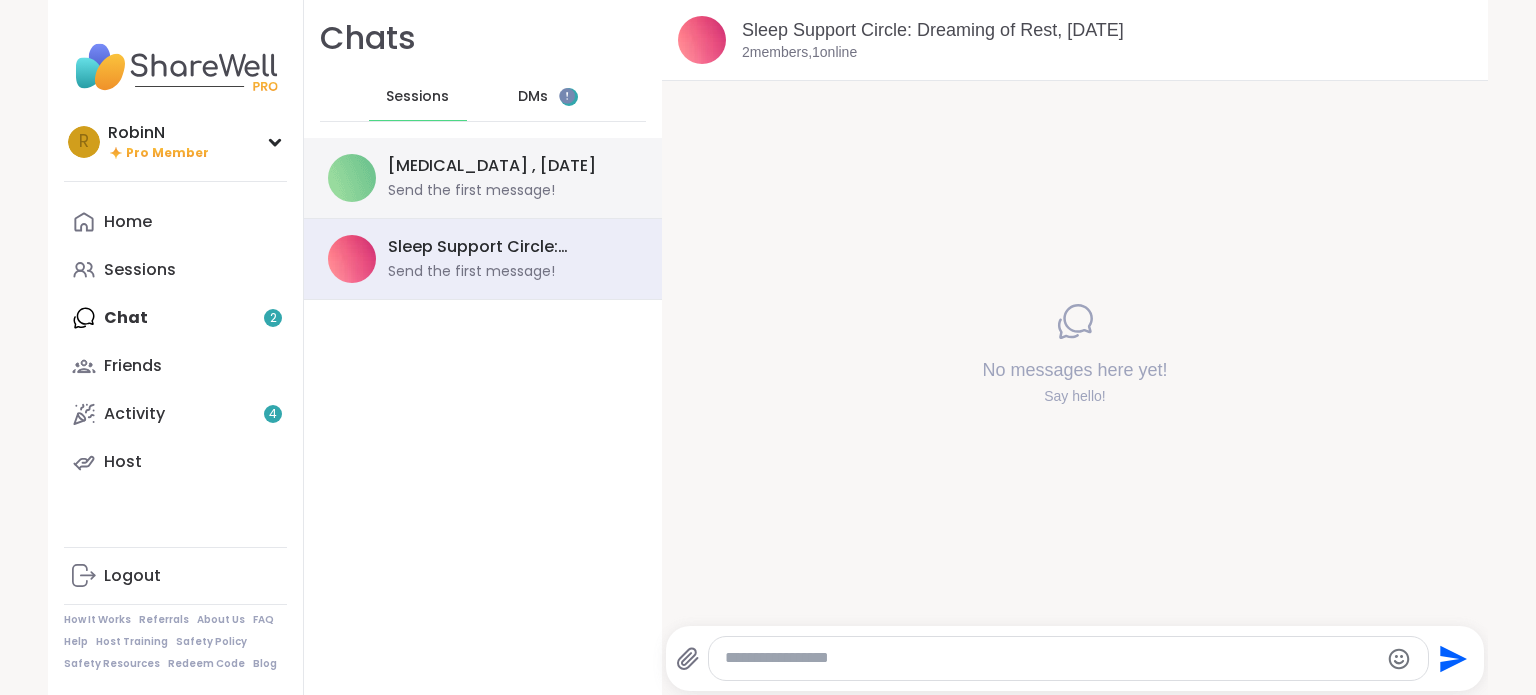 click on "Send the first message!" at bounding box center (471, 191) 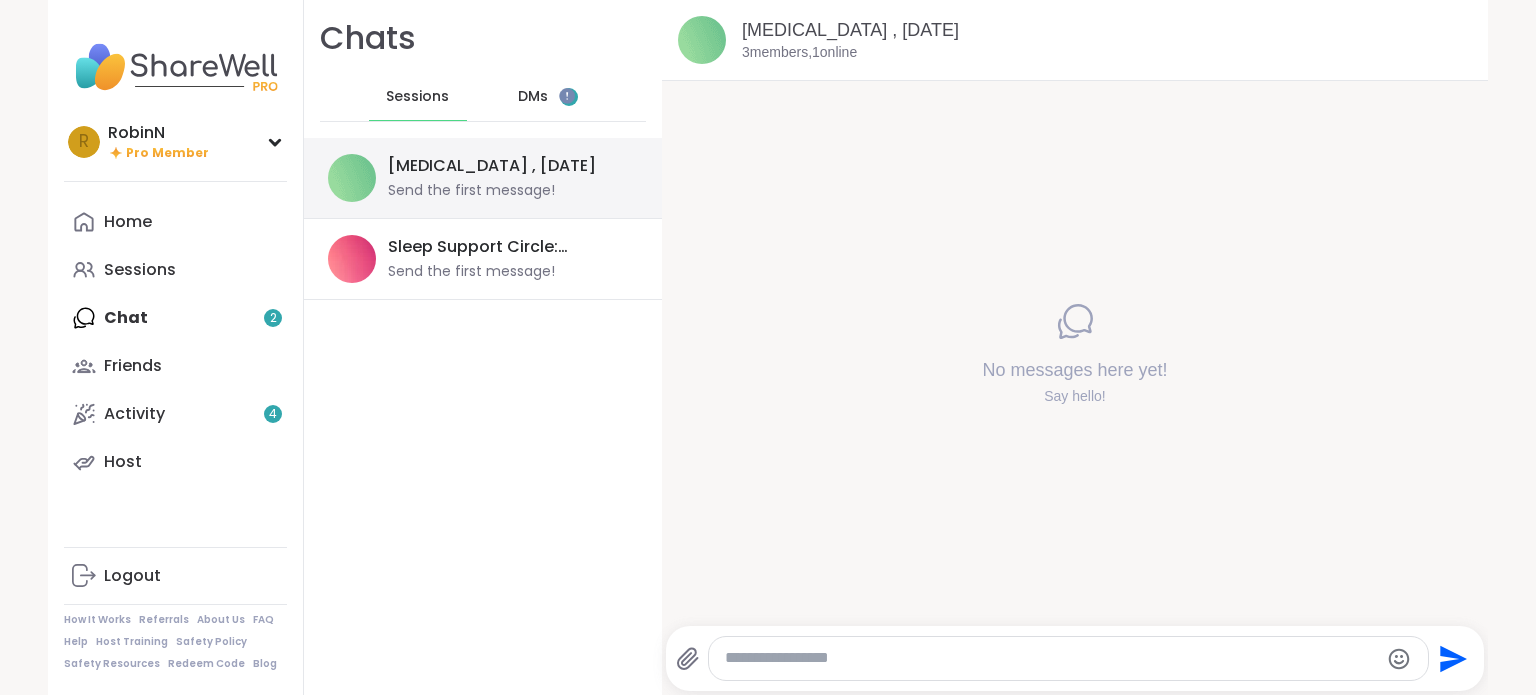 click on "Send the first message!" at bounding box center (471, 191) 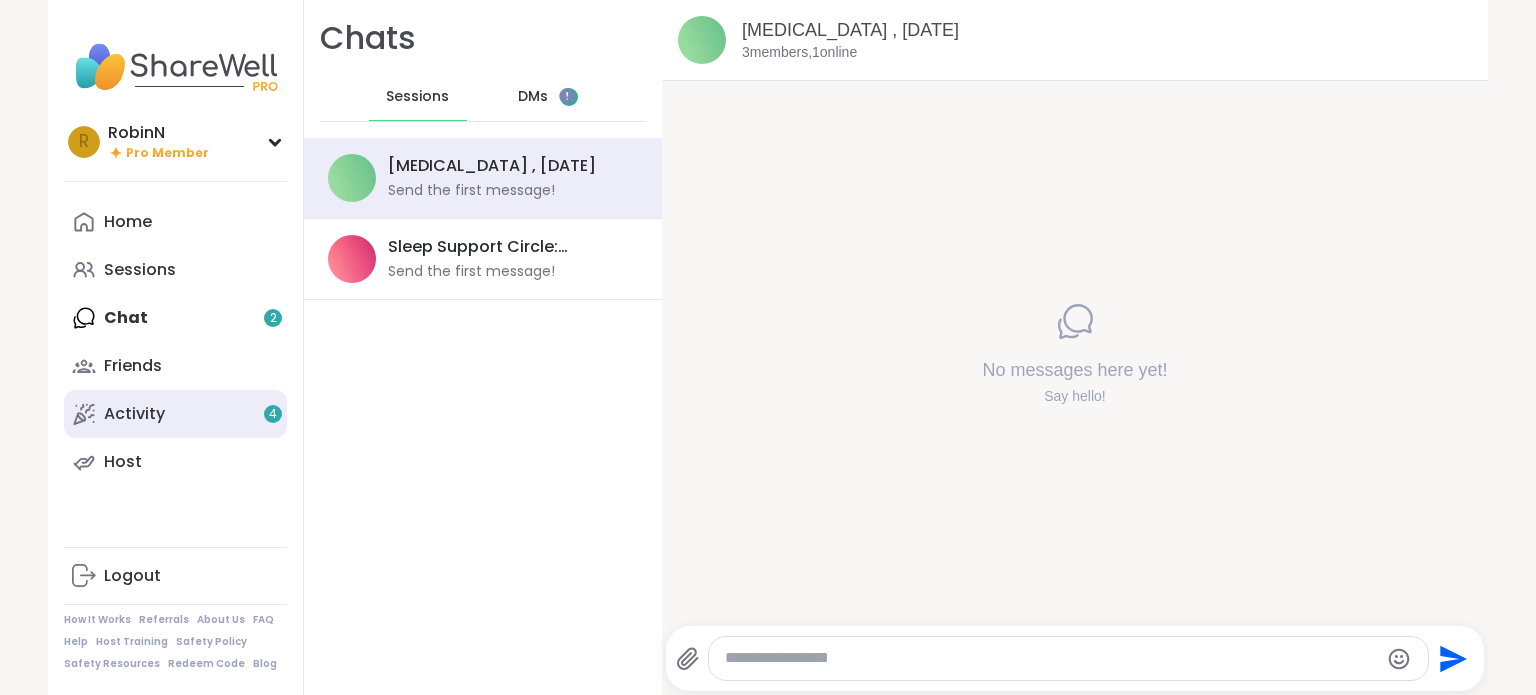 click on "Activity 4" at bounding box center [134, 414] 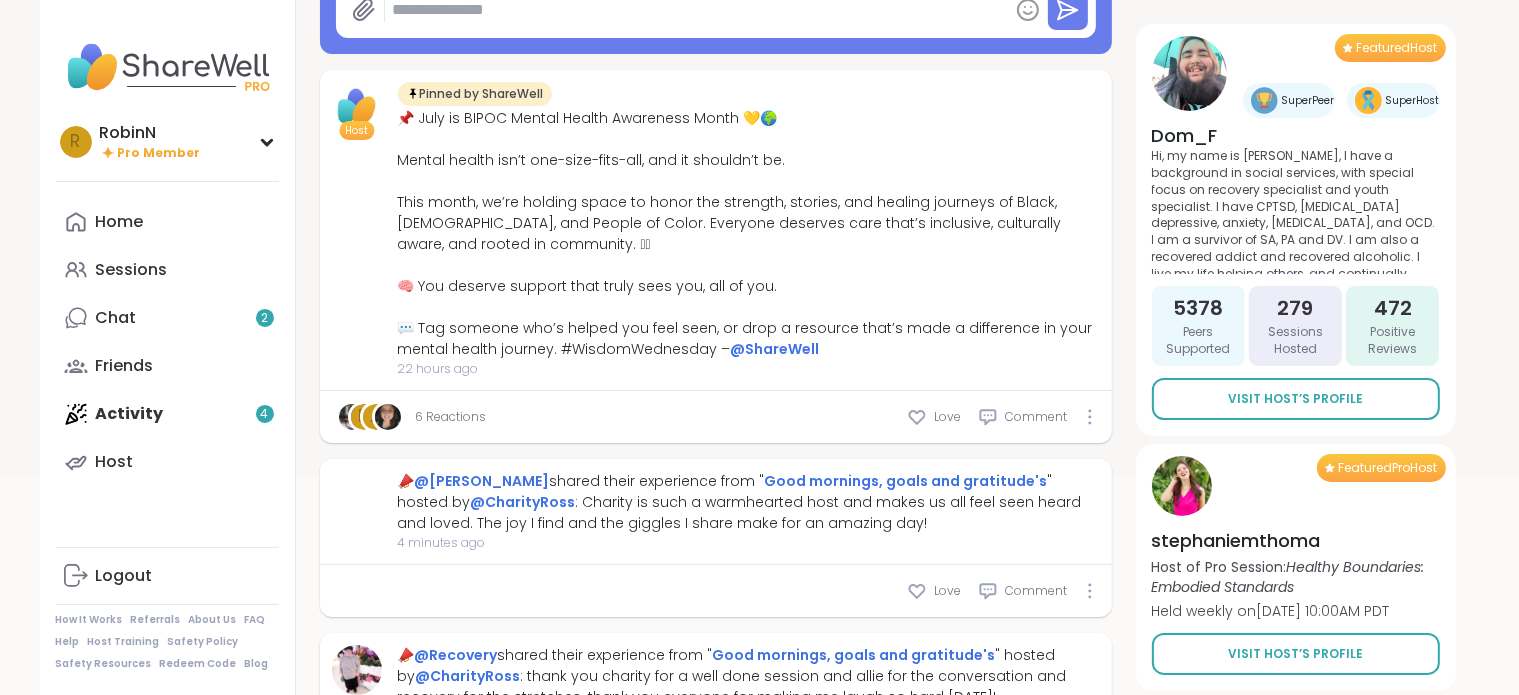scroll, scrollTop: 259, scrollLeft: 0, axis: vertical 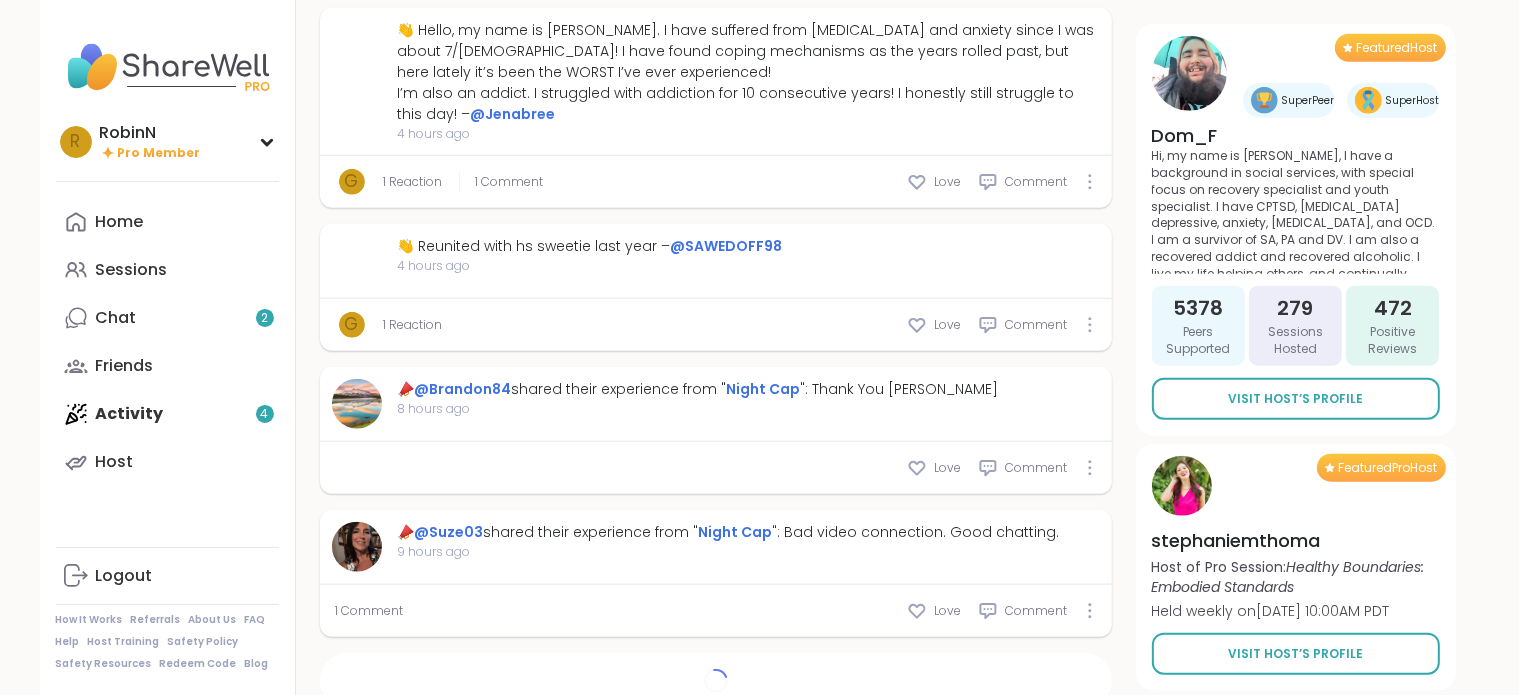type on "*" 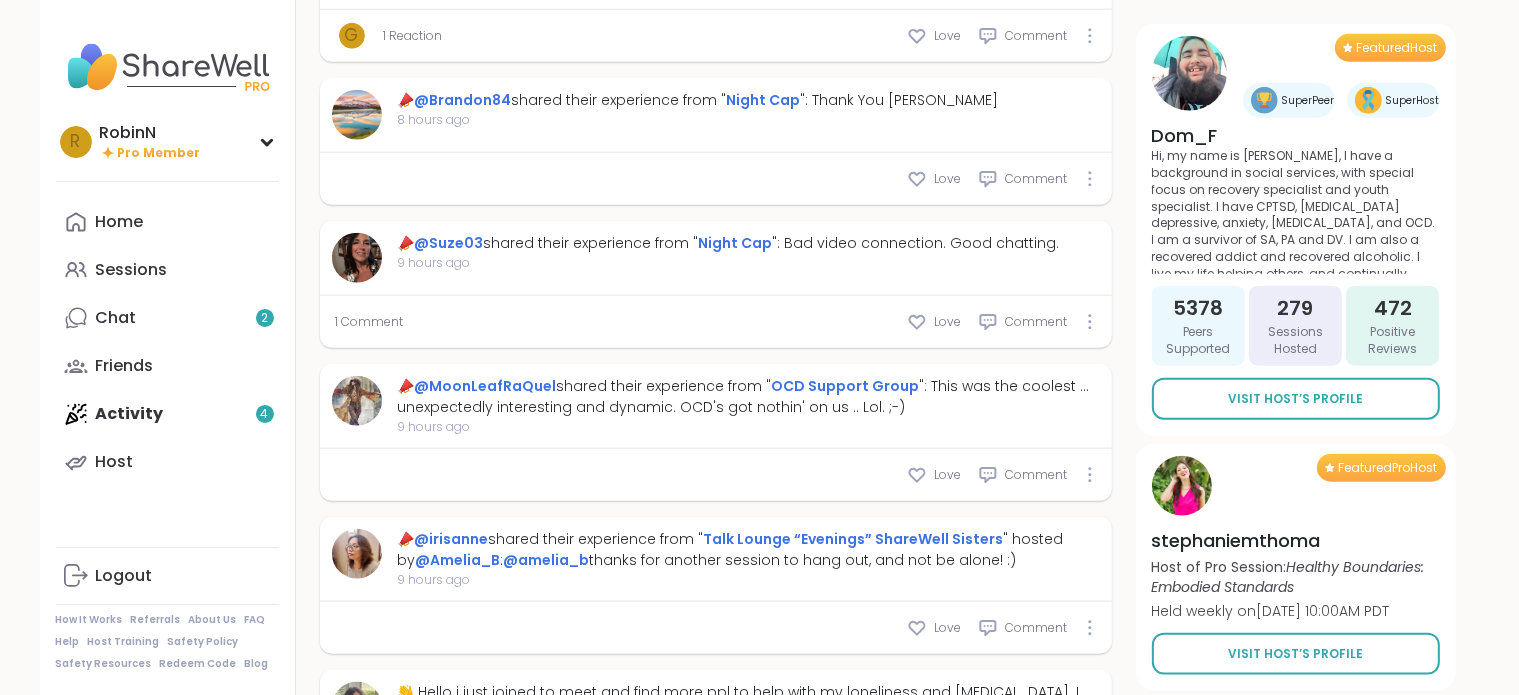 scroll, scrollTop: 2214, scrollLeft: 0, axis: vertical 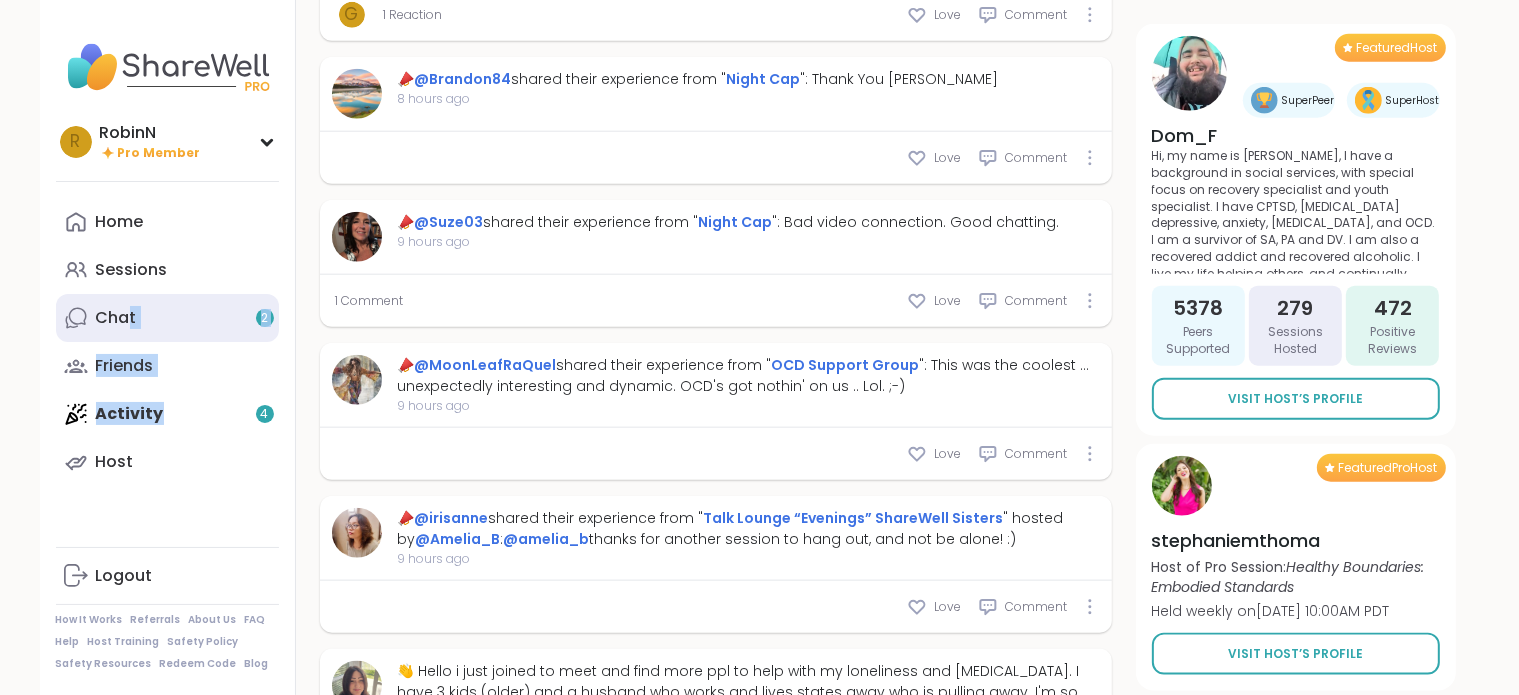 drag, startPoint x: 188, startPoint y: 416, endPoint x: 127, endPoint y: 333, distance: 103.00485 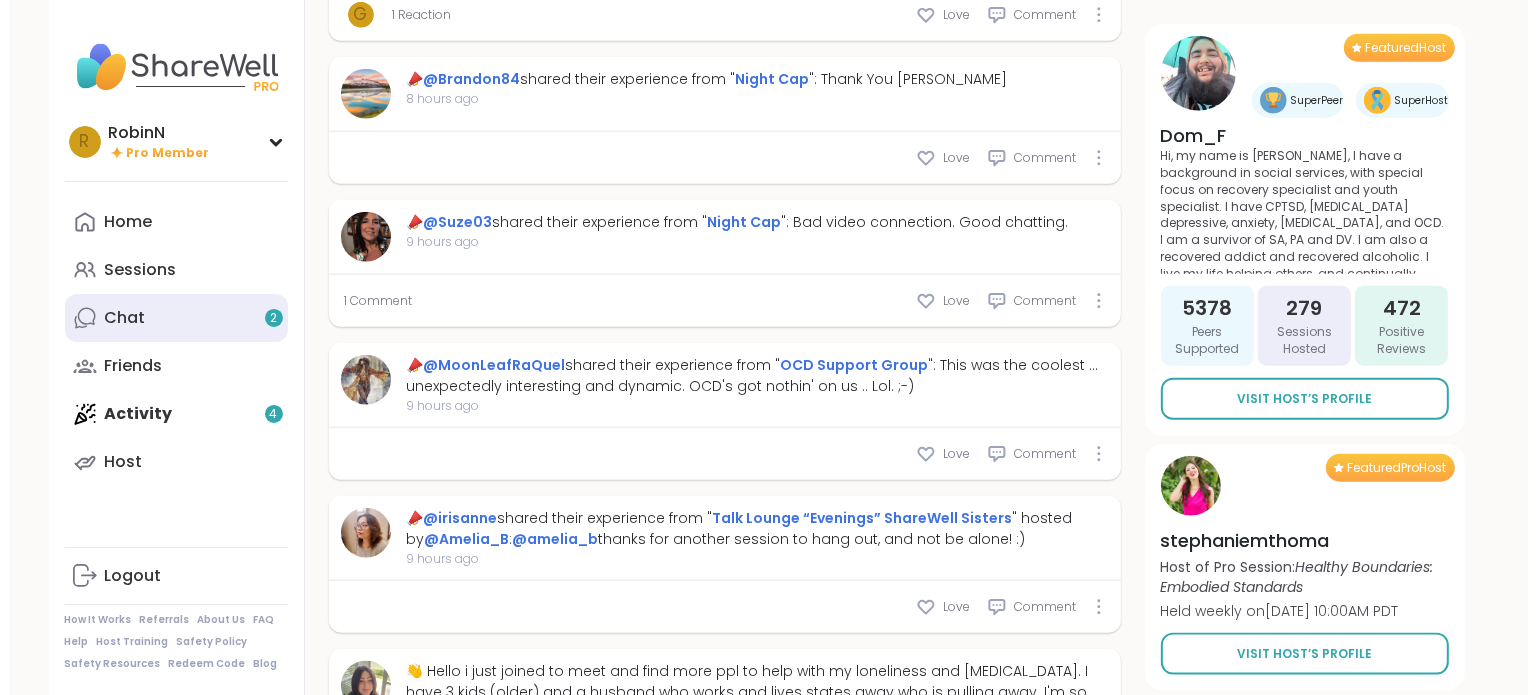 scroll, scrollTop: 0, scrollLeft: 0, axis: both 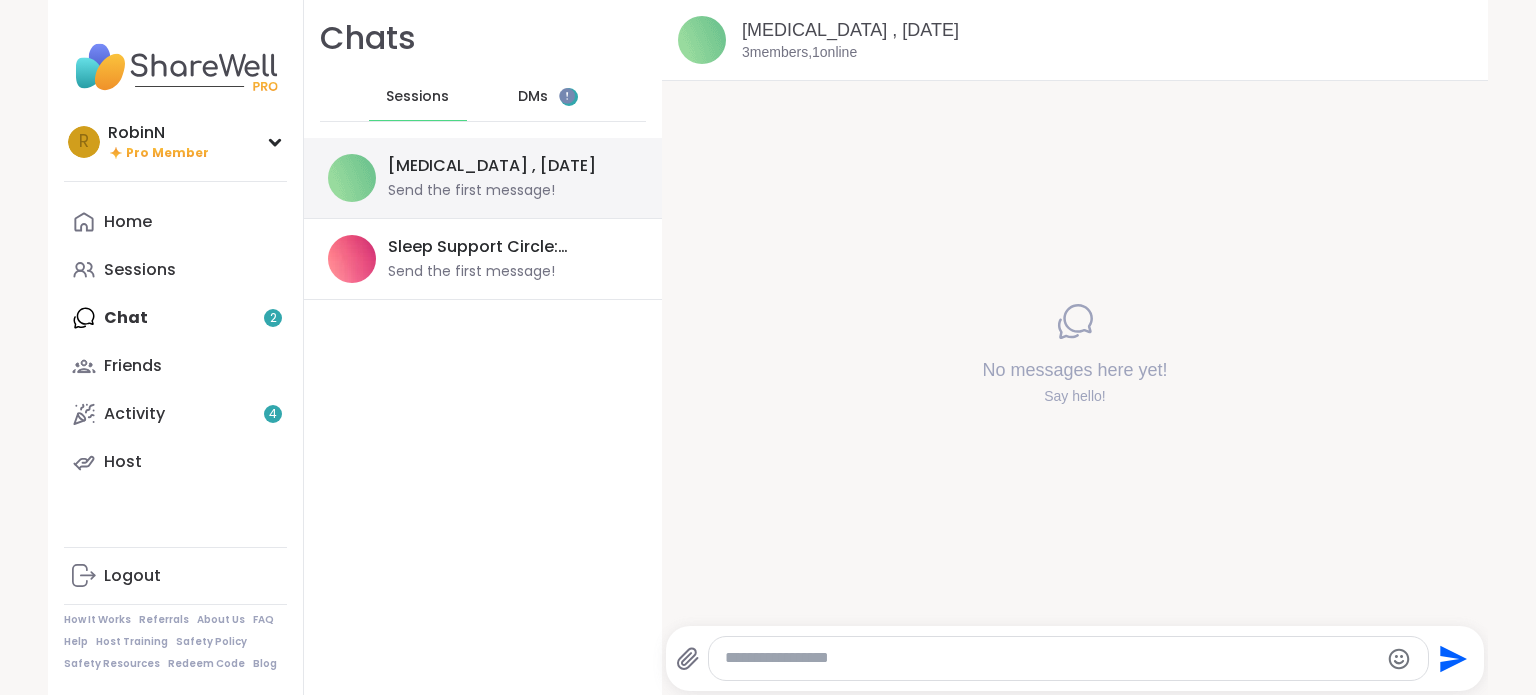 click on "[MEDICAL_DATA] , [DATE]" at bounding box center [492, 166] 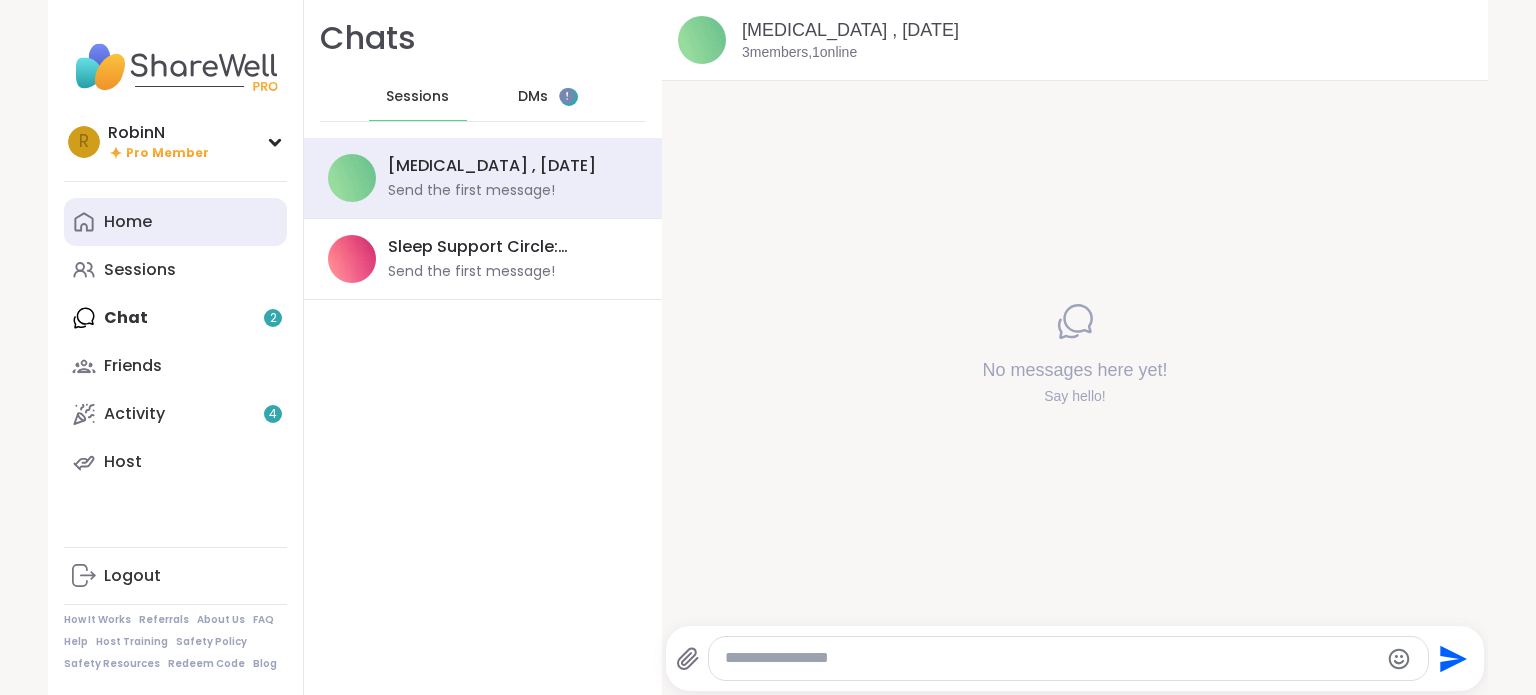 click on "Home" at bounding box center (128, 222) 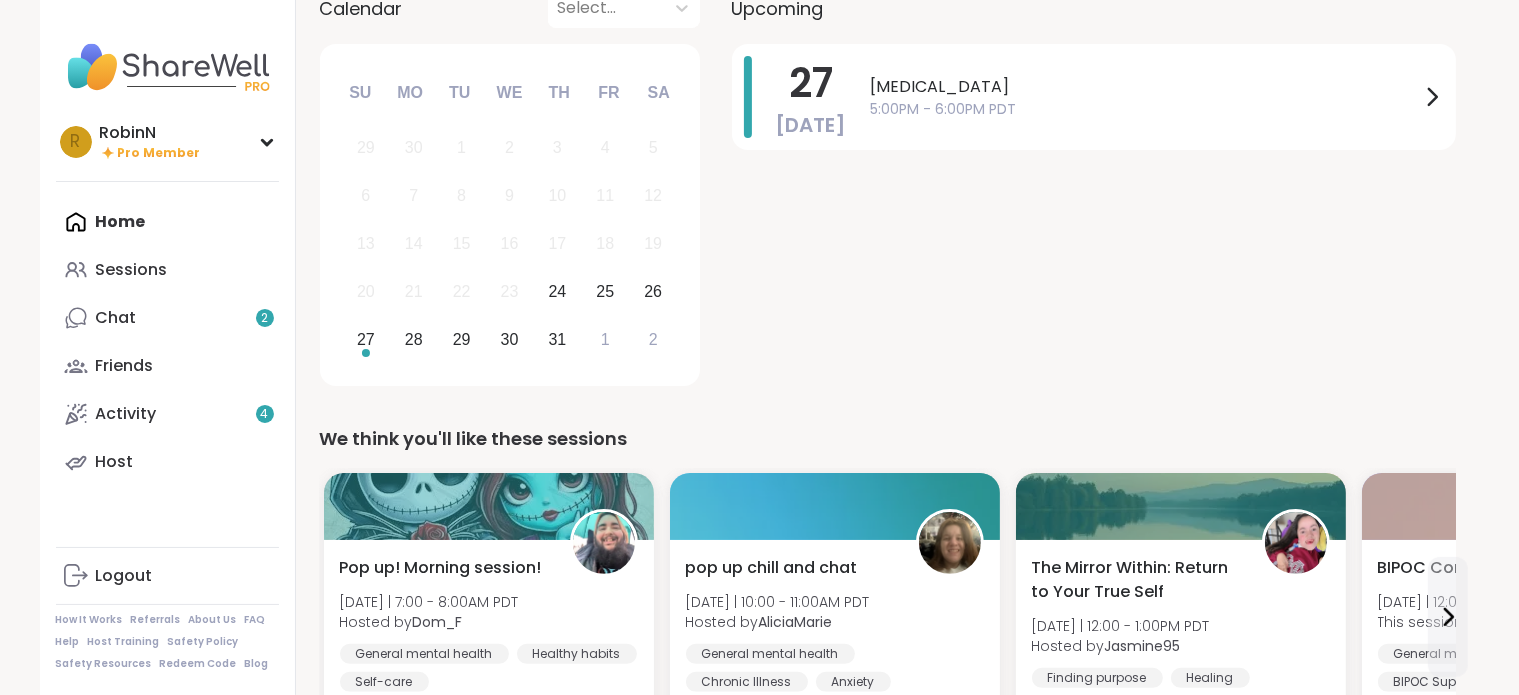 scroll, scrollTop: 472, scrollLeft: 0, axis: vertical 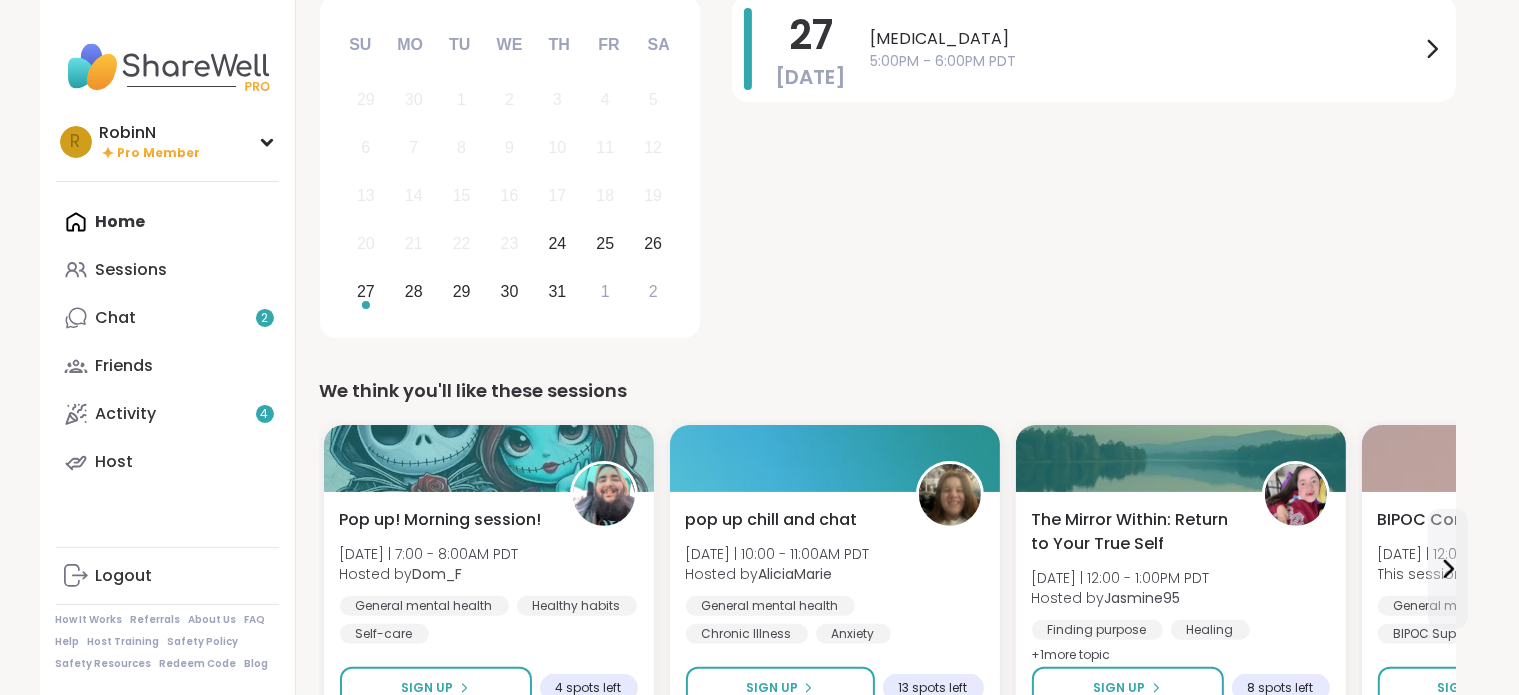 click on "[PERSON_NAME] Pro Member [PERSON_NAME] Pro Member Profile Membership Settings Help Home Sessions Chat 2 Friends Activity 4 Host Logout How It Works Referrals About Us FAQ Help Host Training Safety Policy Safety Resources Redeem Code Blog Getting Started with ShareWell Complete your profile and personalize your Sharewell experience while you are waiting for your first session. Personalize your topics & sessions Add profile photo Register for your first session Your Sessions Attending 1 Hosting 0 Calendar Calendar Select... Previous Month Next Month [DATE] Su Mo Tu We Th Fr Sa 29 30 1 2 3 4 5 6 7 8 9 10 11 12 13 14 15 16 17 18 19 20 21 22 23 24 25 26 27 28 29 30 31 1 2 Upcoming [DATE] [MEDICAL_DATA]  5:00PM - 6:00PM PDT We think you'll like these sessions Pop up! Morning session! [DATE] | 7:00 - 8:00AM PDT Hosted by  Dom_F General mental health Healthy habits Self-care Sign Up 4 spots left pop up chill and chat  [DATE] | 10:00 - 11:00AM PDT Hosted by  AliciaMarie General mental health Chronic Illness Anxiety Sign Up +" at bounding box center [759, 1299] 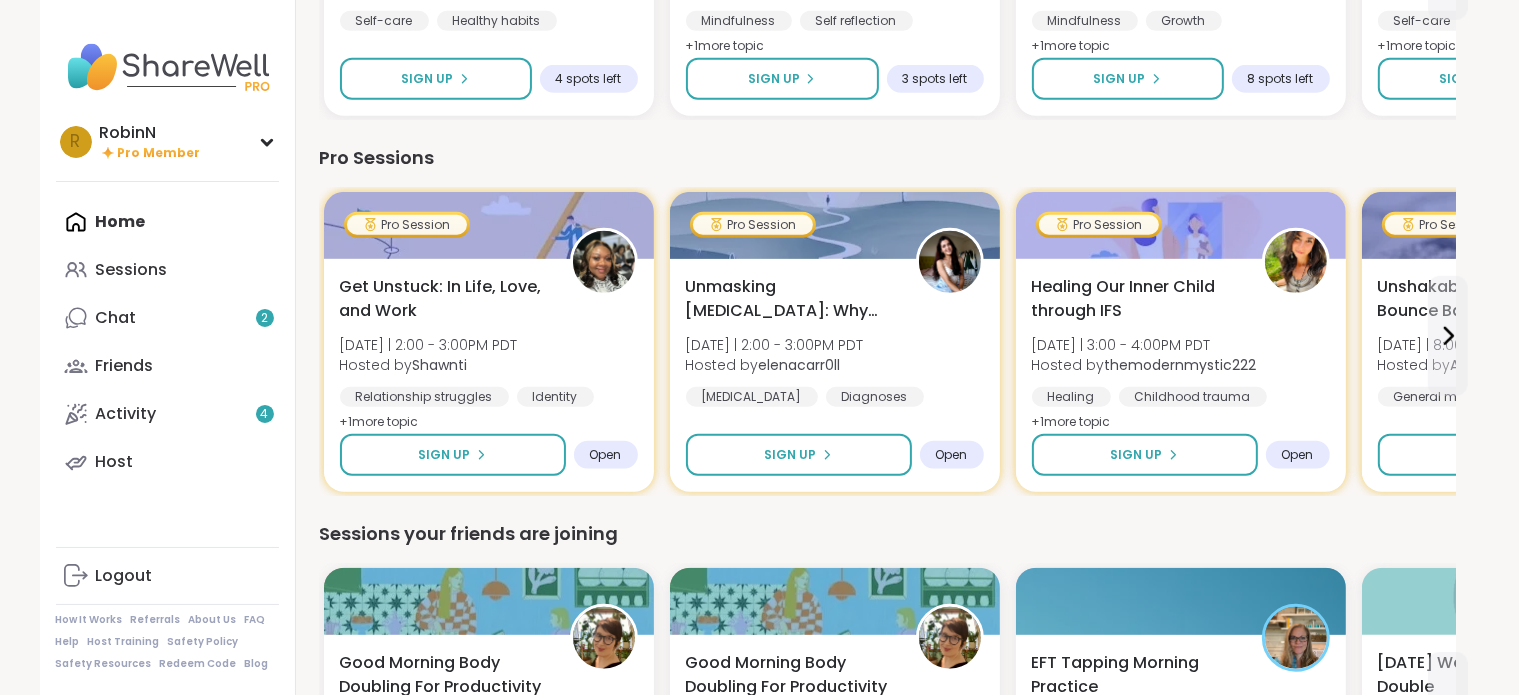 scroll, scrollTop: 1530, scrollLeft: 0, axis: vertical 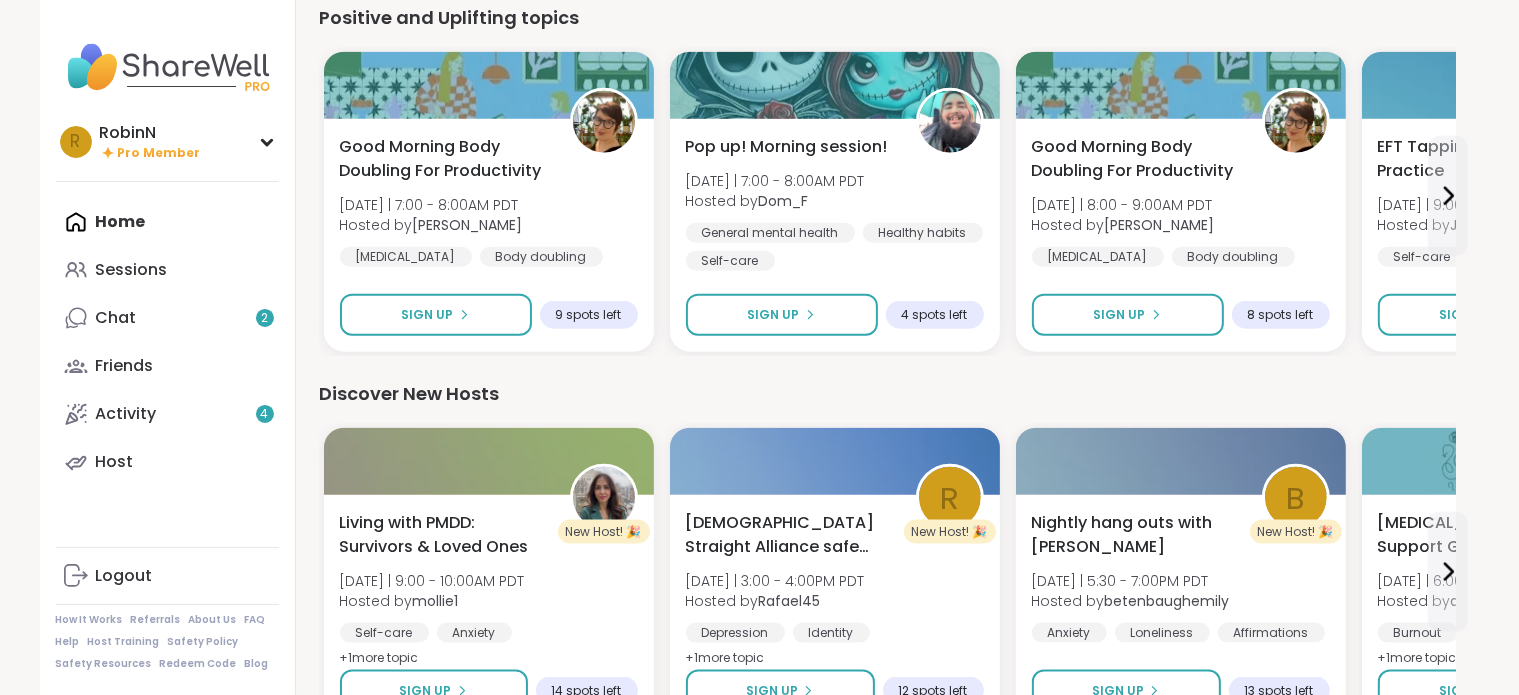 drag, startPoint x: 1532, startPoint y: 513, endPoint x: 1032, endPoint y: 19, distance: 702.87695 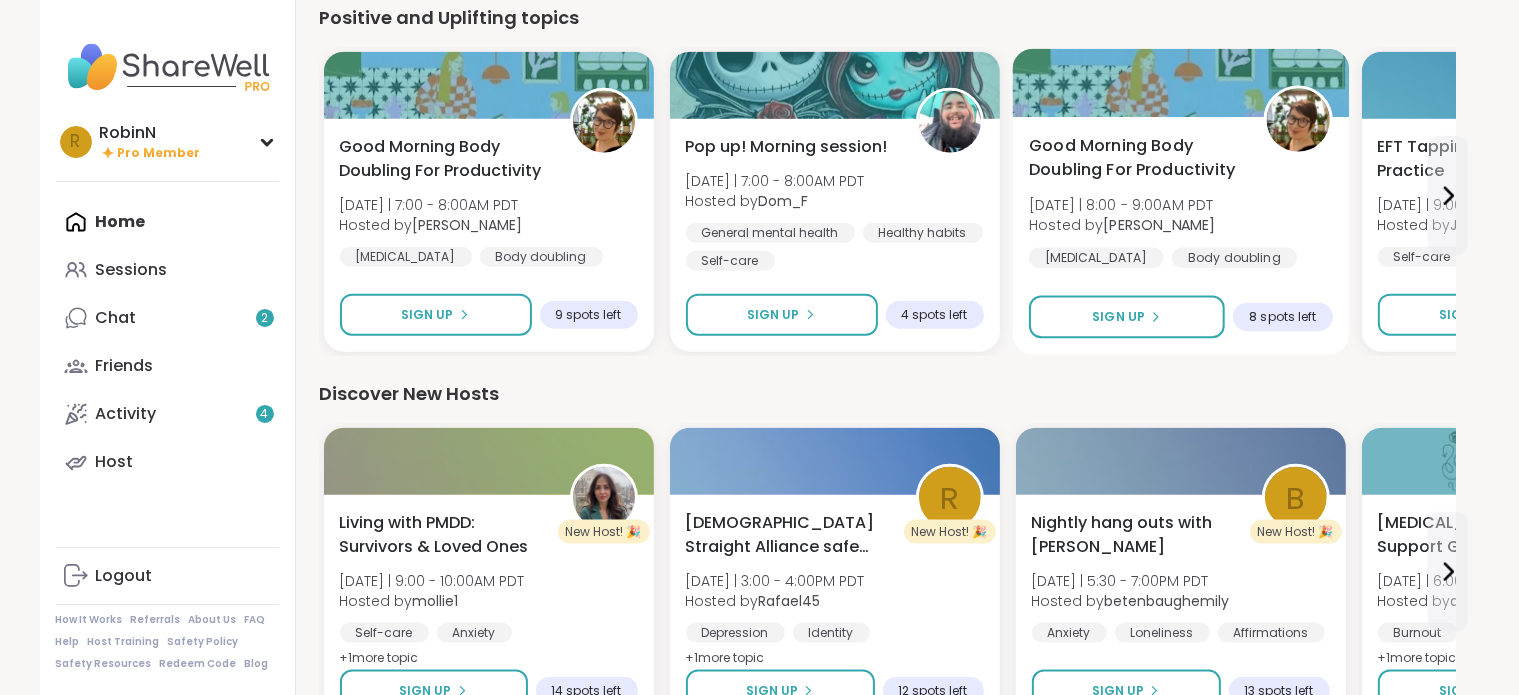 scroll, scrollTop: 2344, scrollLeft: 0, axis: vertical 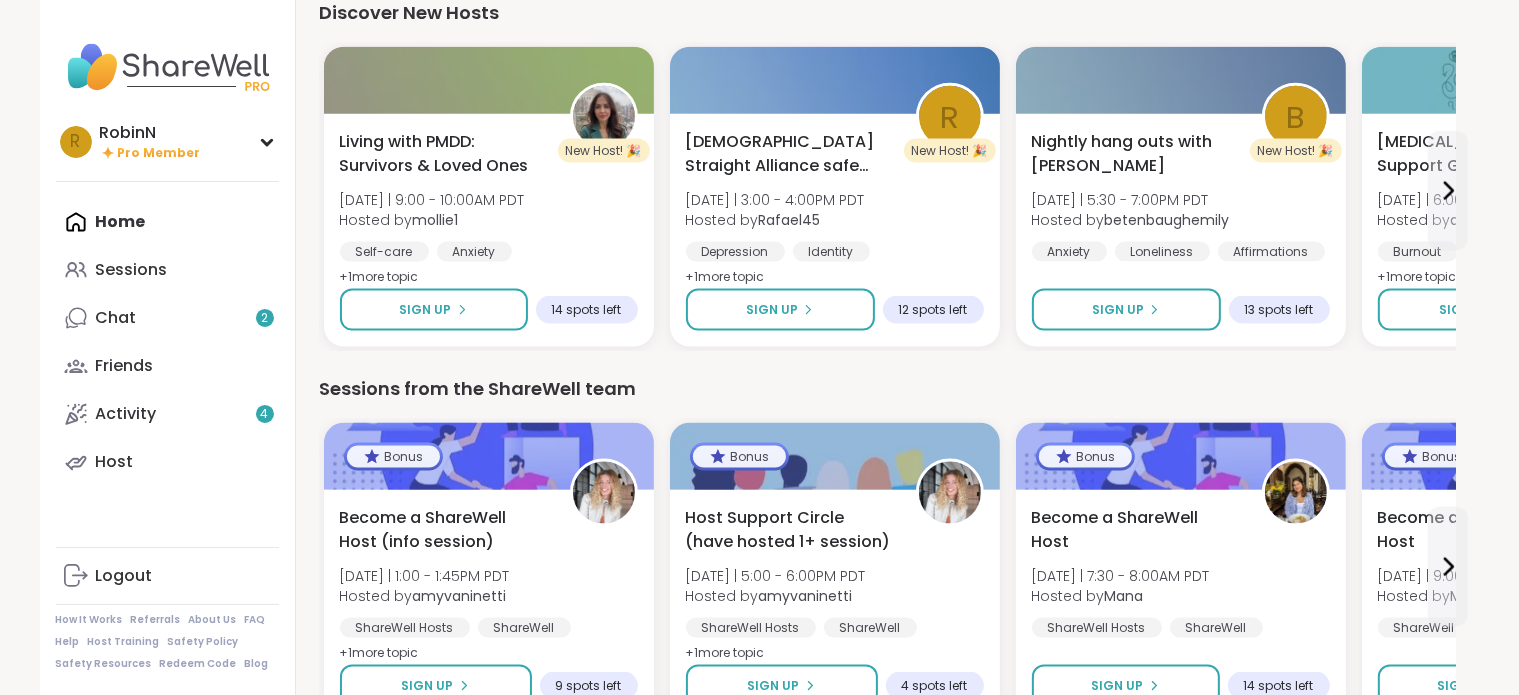 click on "[PERSON_NAME] Pro Member [PERSON_NAME] Pro Member Profile Membership Settings Help Home Sessions Chat 2 Friends Activity 4 Host Logout How It Works Referrals About Us FAQ Help Host Training Safety Policy Safety Resources Redeem Code Blog Getting Started with ShareWell Complete your profile and personalize your Sharewell experience while you are waiting for your first session. Personalize your topics & sessions Add profile photo Register for your first session Your Sessions Attending 1 Hosting 0 Calendar Calendar Select... Previous Month Next Month [DATE] Su Mo Tu We Th Fr Sa 29 30 1 2 3 4 5 6 7 8 9 10 11 12 13 14 15 16 17 18 19 20 21 22 23 24 25 26 27 28 29 30 31 1 2 Upcoming [DATE] [MEDICAL_DATA]  5:00PM - 6:00PM PDT We think you'll like these sessions Pop up! Morning session! [DATE] | 7:00 - 8:00AM PDT Hosted by  Dom_F General mental health Healthy habits Self-care Sign Up 4 spots left pop up chill and chat  [DATE] | 10:00 - 11:00AM PDT Hosted by  AliciaMarie General mental health Chronic Illness Anxiety Sign Up +" at bounding box center (759, -959) 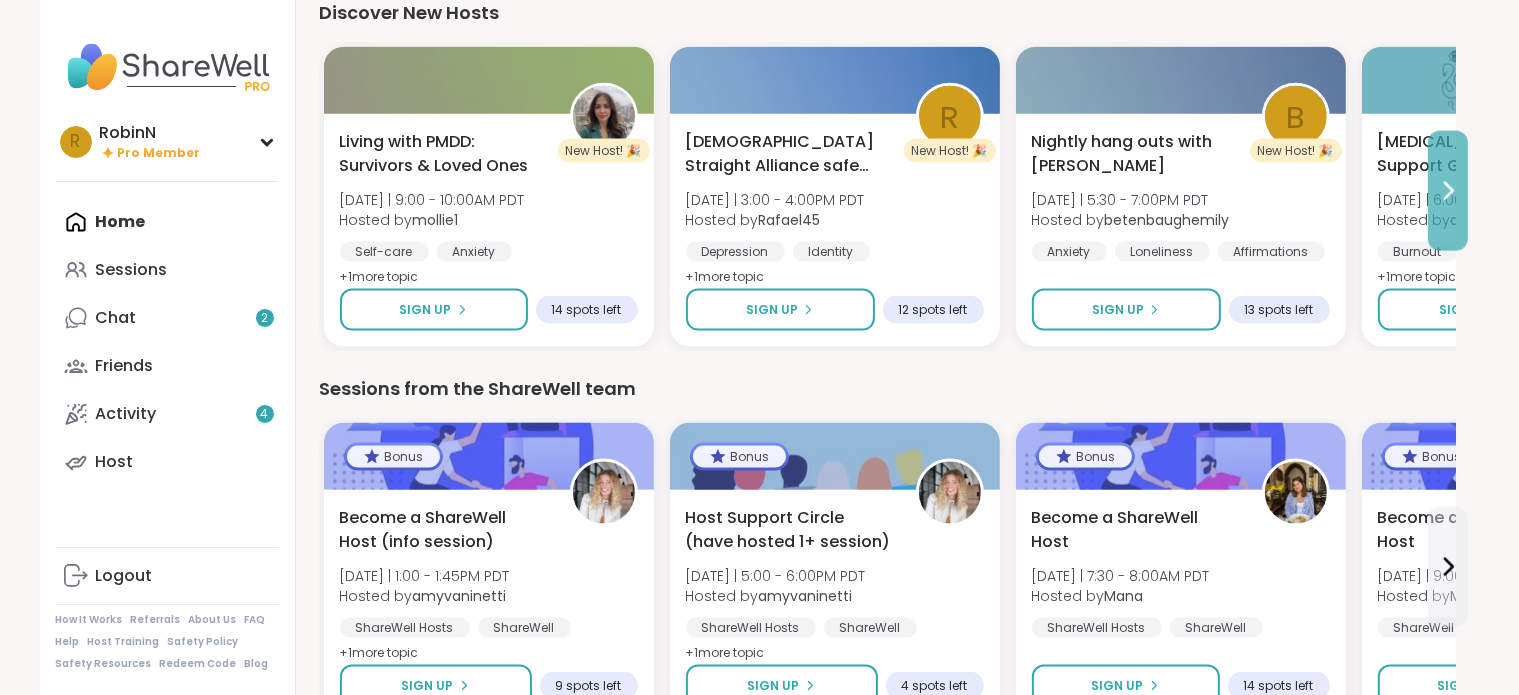 click at bounding box center [1448, 191] 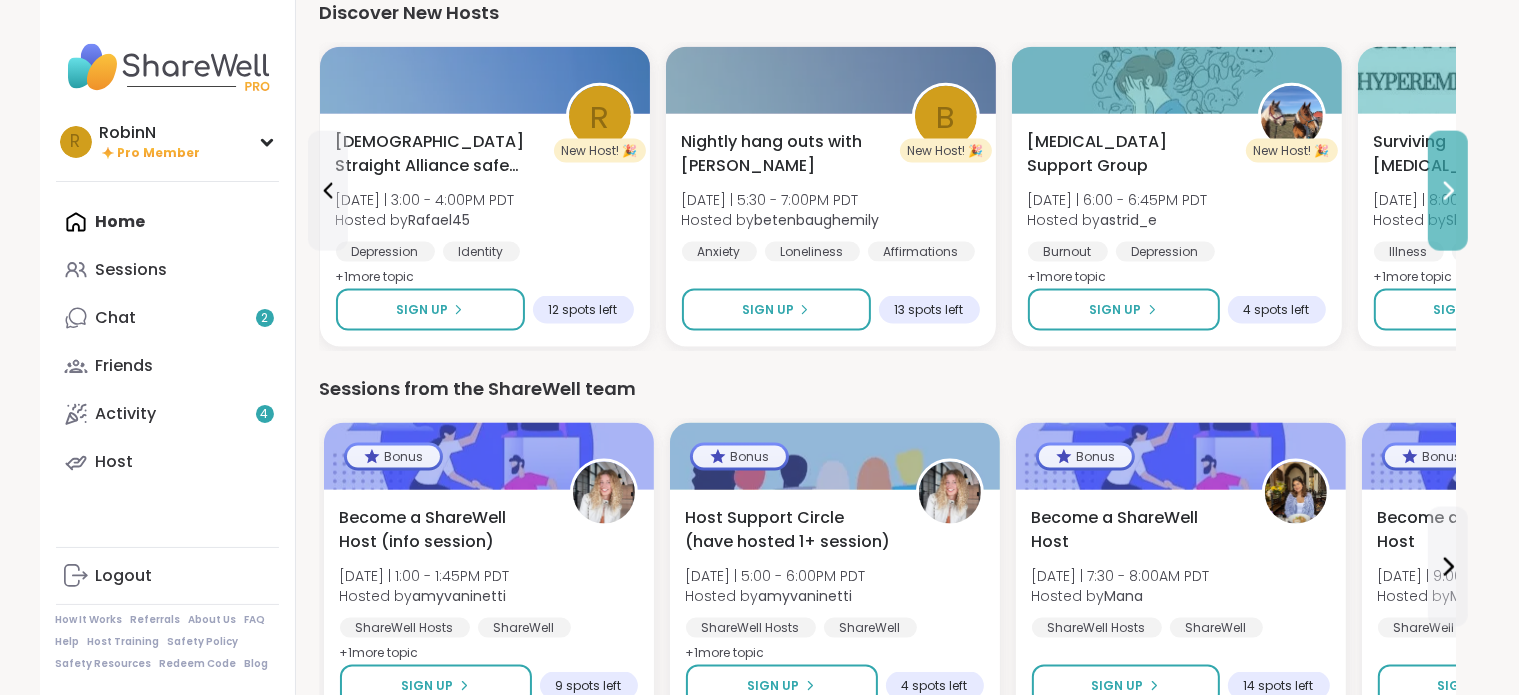 click at bounding box center (1448, 191) 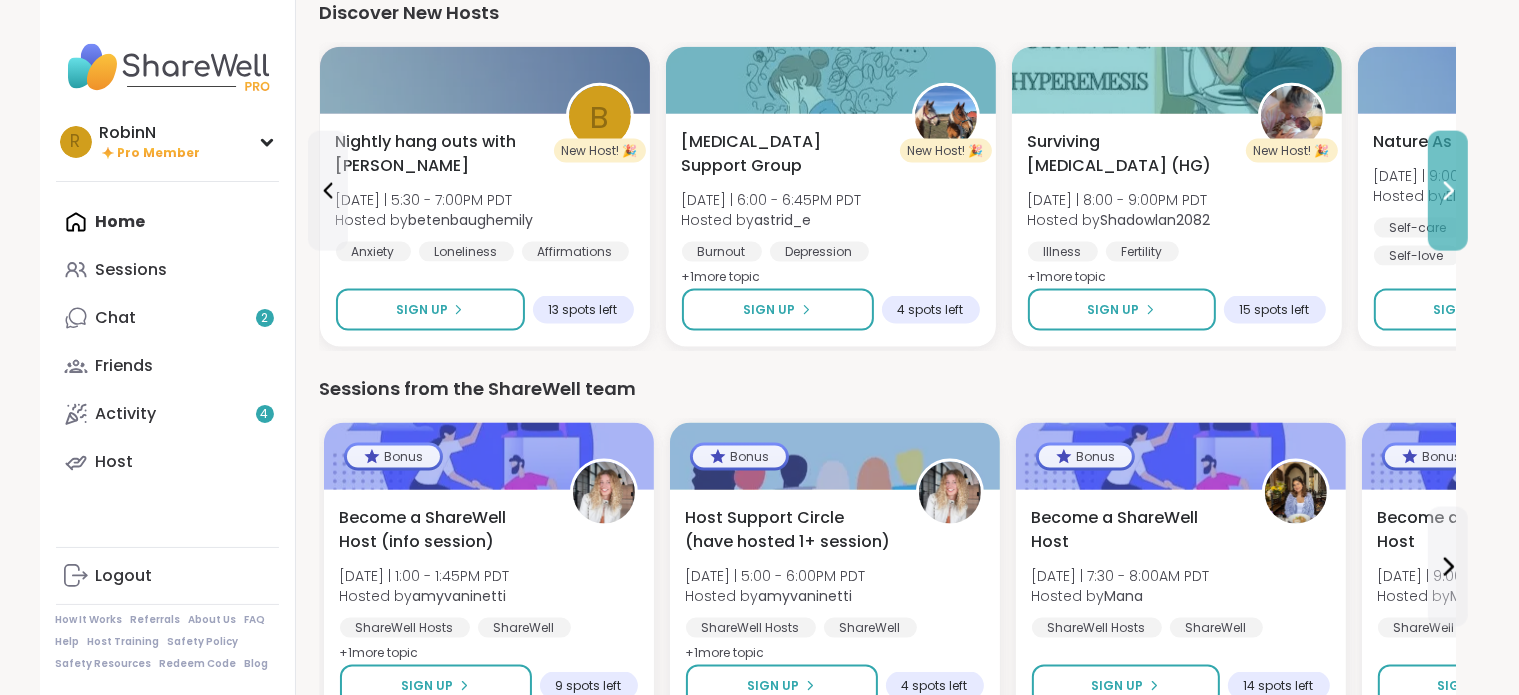 click at bounding box center (1448, 191) 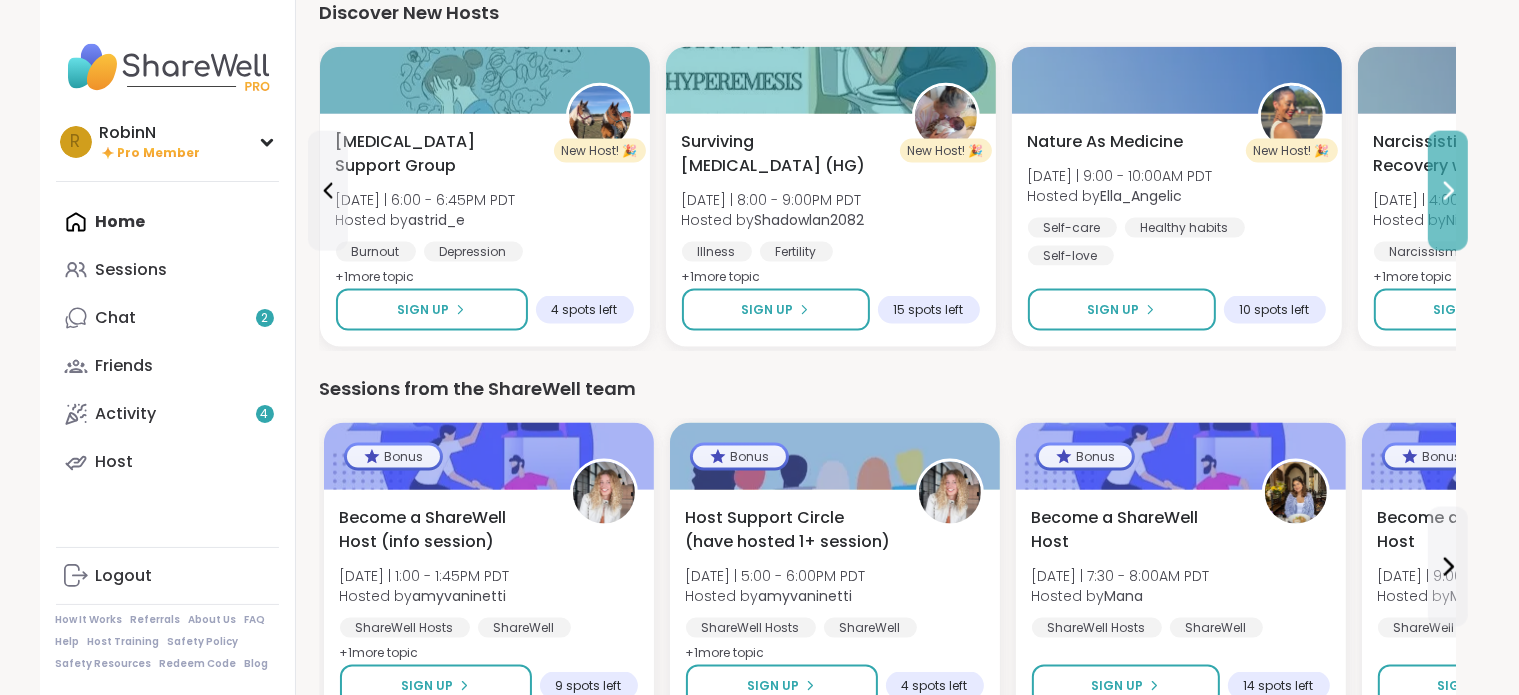 click at bounding box center [1448, 191] 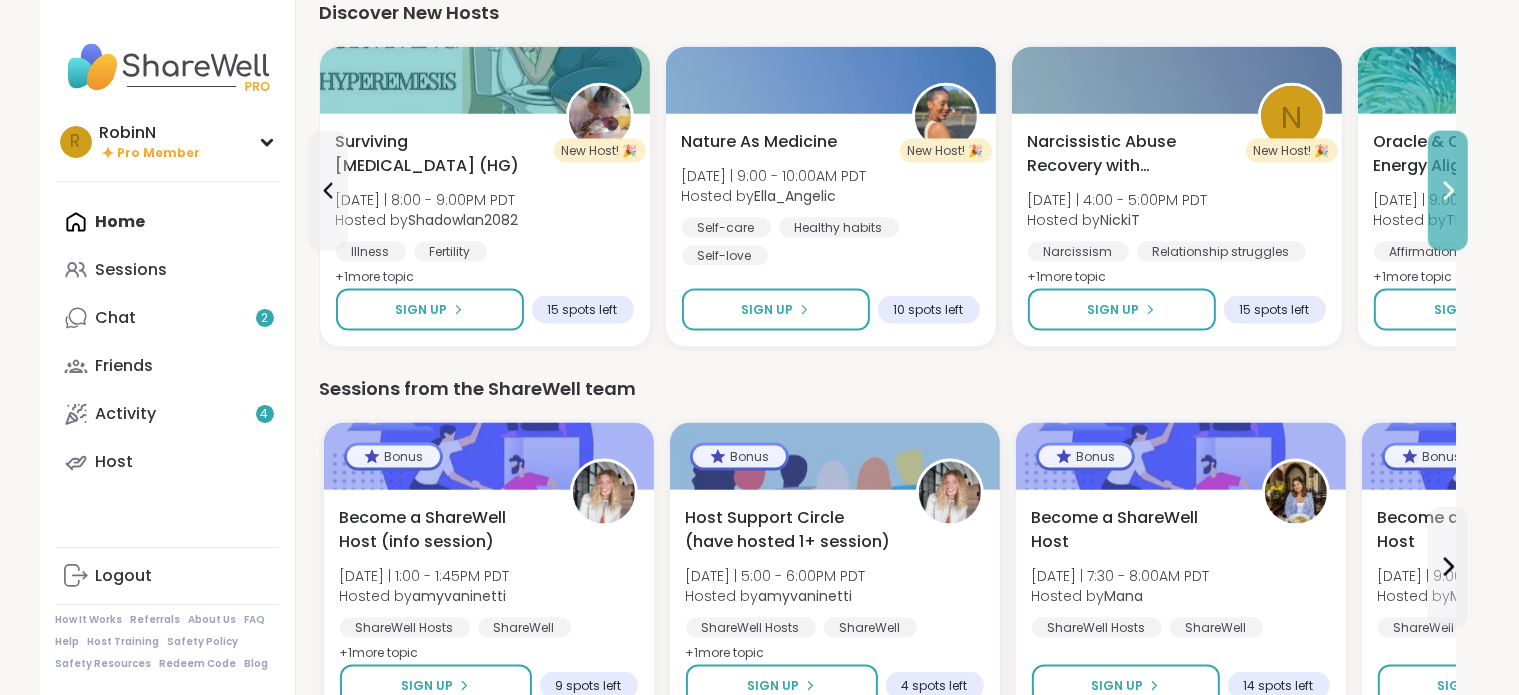 click at bounding box center (1448, 191) 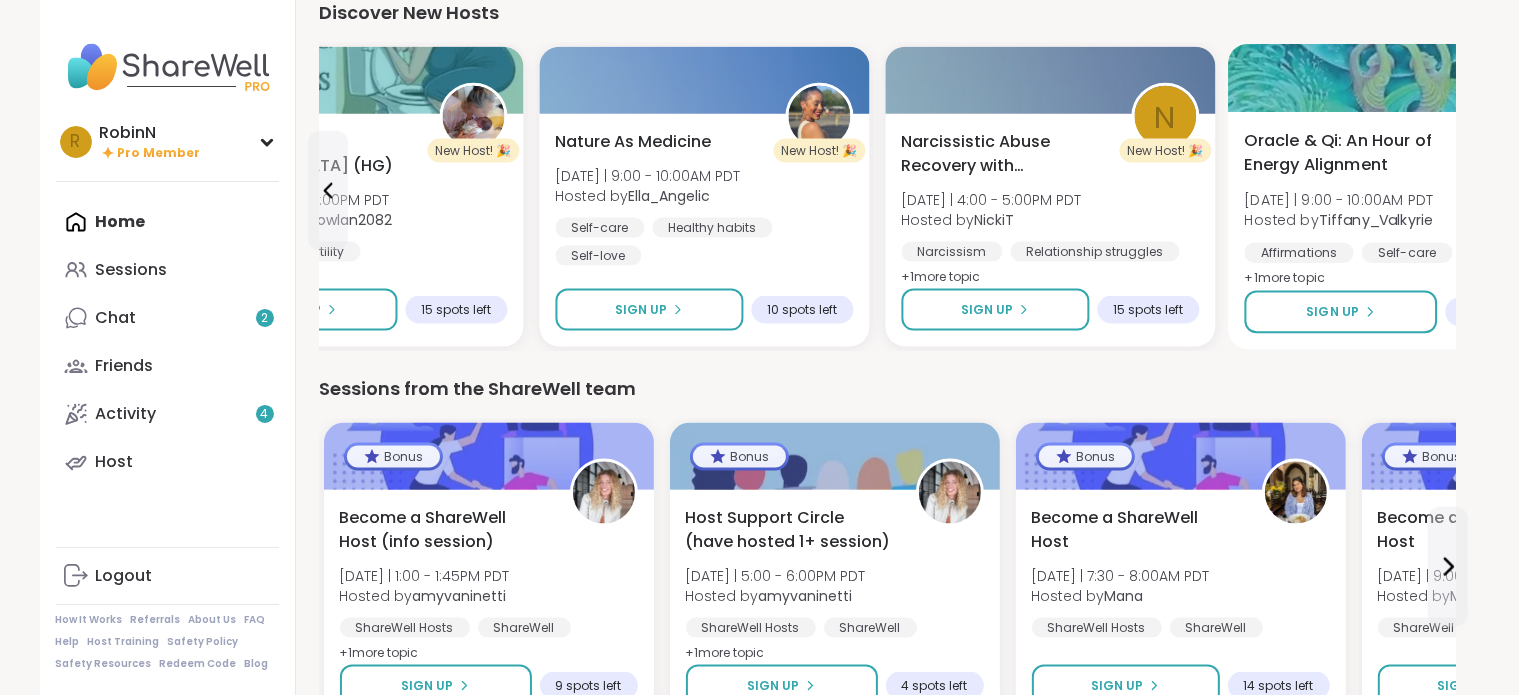 click on "Oracle & Qi: An Hour of Energy Alignment  [DATE] | 9:00 - 10:00AM PDT Hosted by  [PERSON_NAME] Affirmations Self-care Spirituality + 1  more topic" at bounding box center [1396, 210] 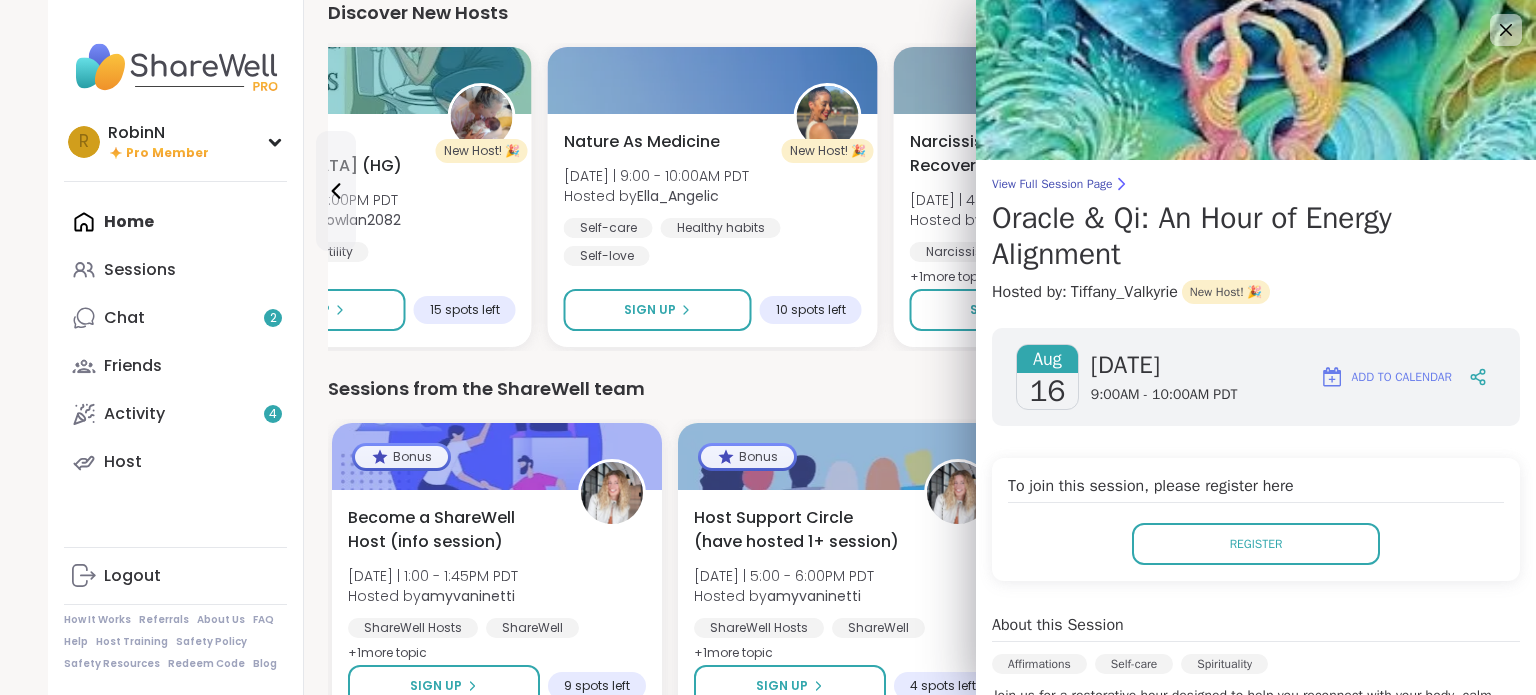 click on "About this Session" at bounding box center [1058, 625] 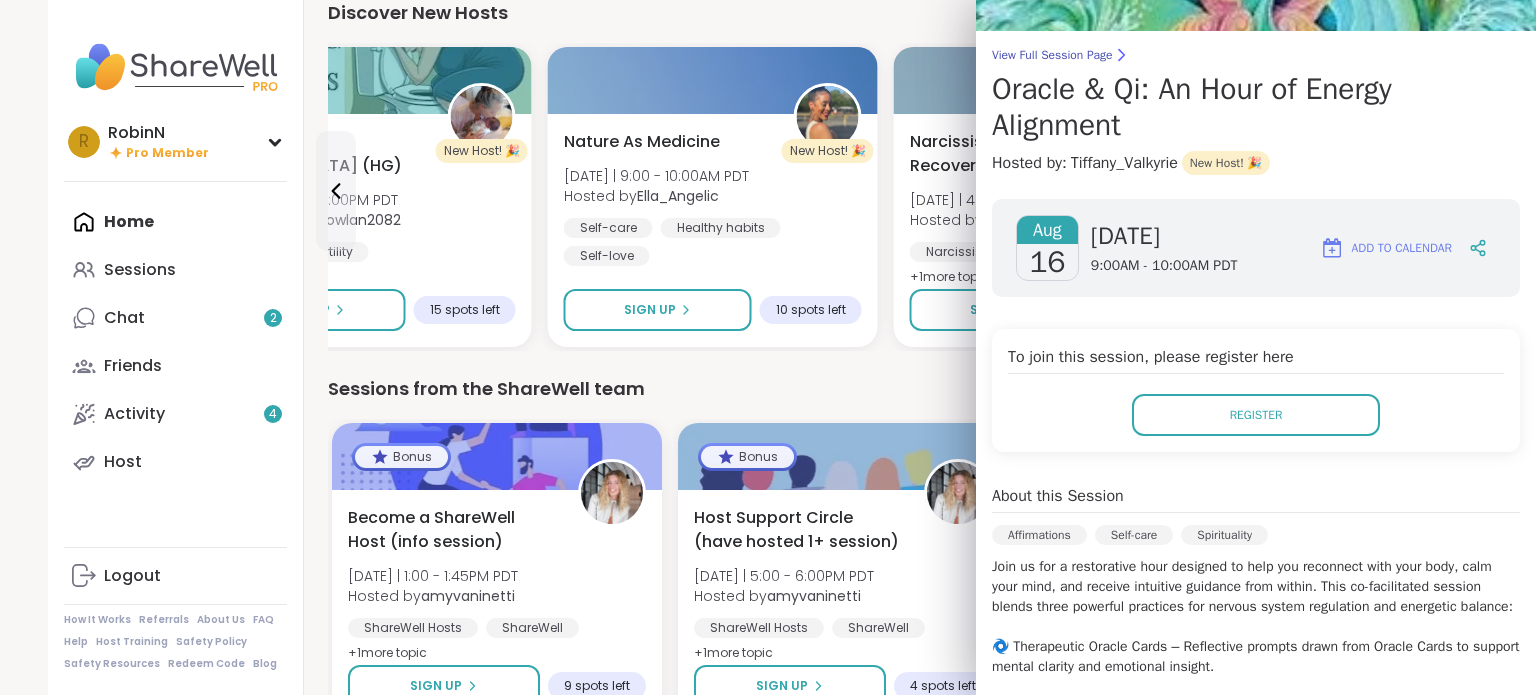 scroll, scrollTop: 149, scrollLeft: 0, axis: vertical 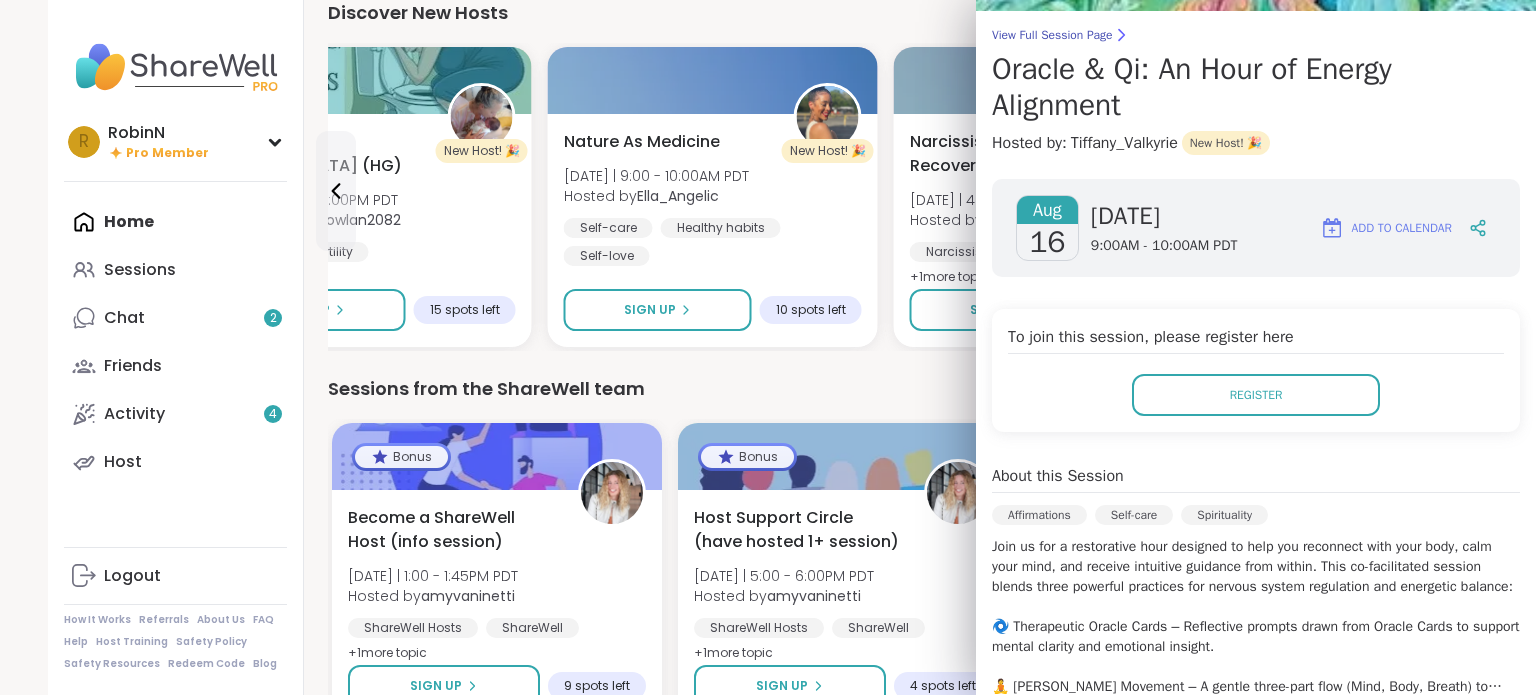 type 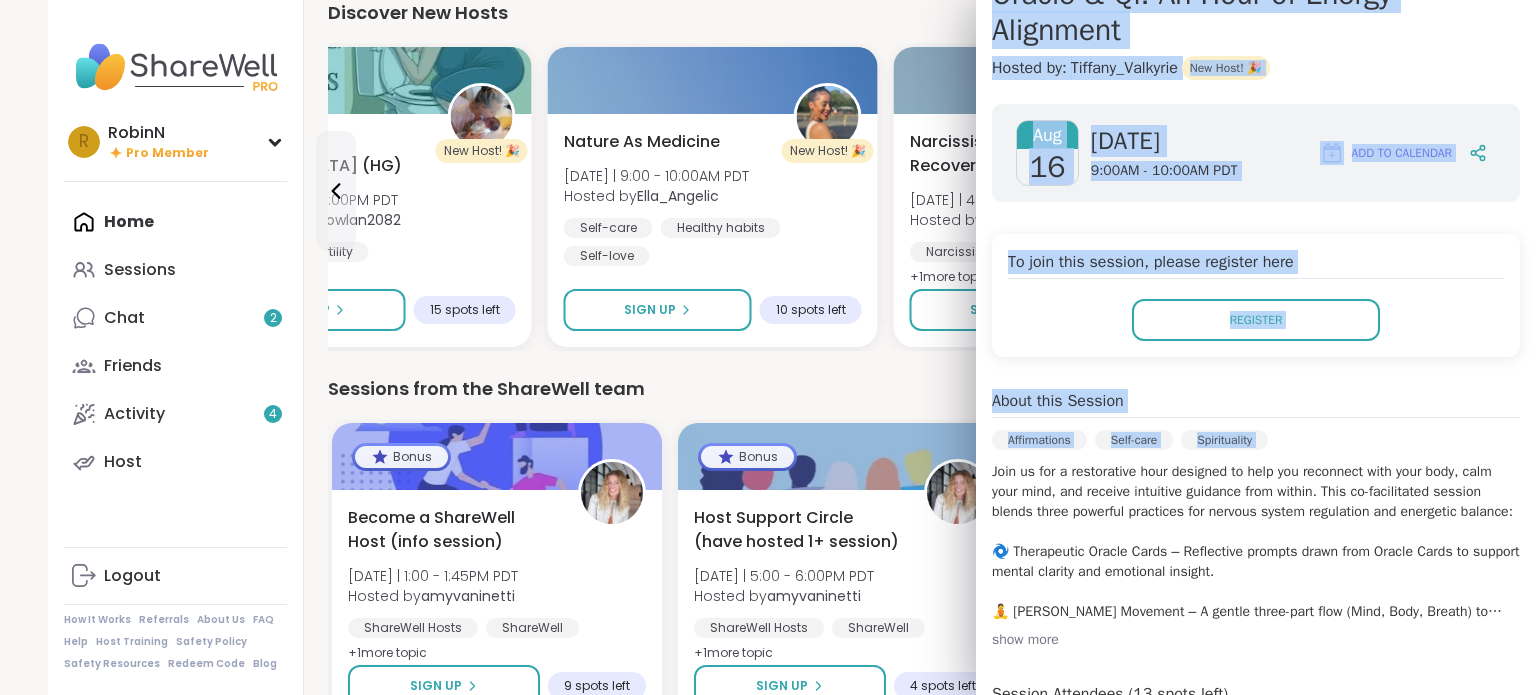 scroll, scrollTop: 592, scrollLeft: 0, axis: vertical 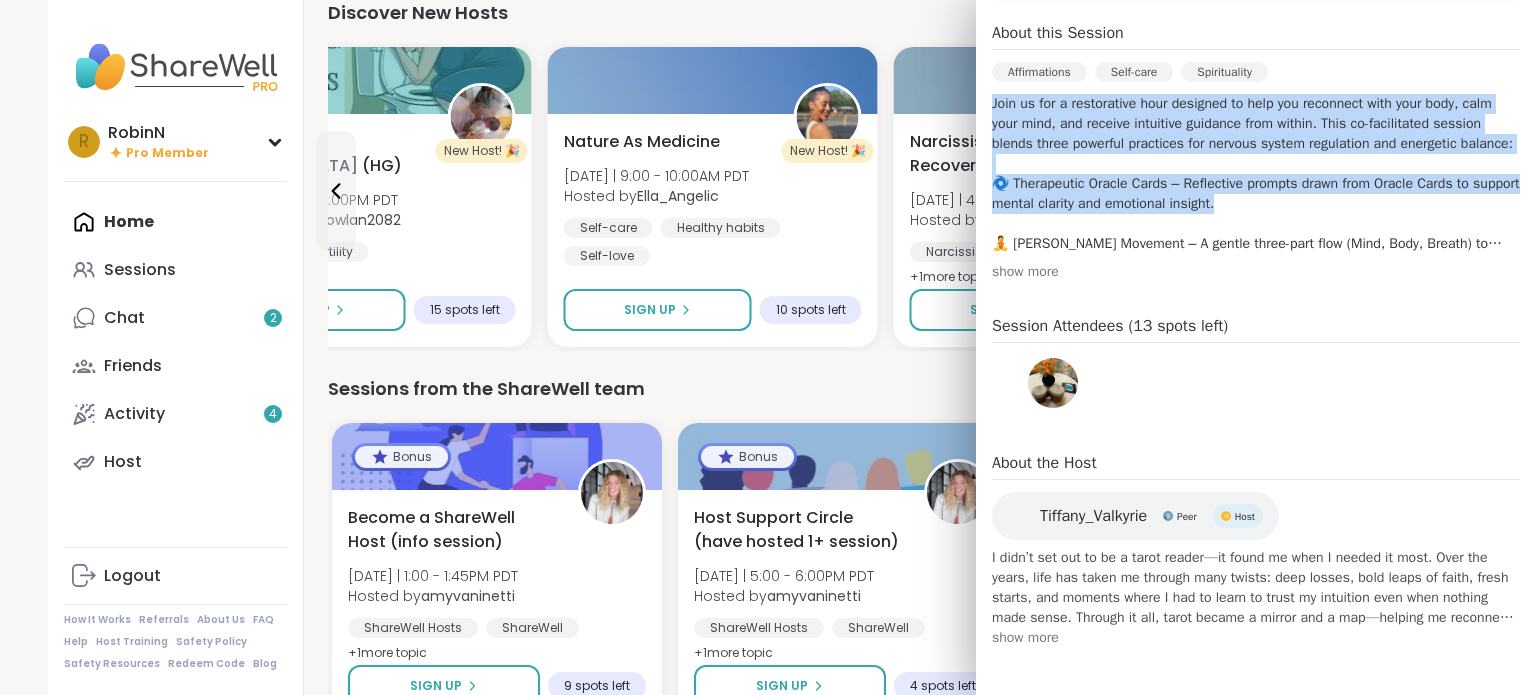 drag, startPoint x: 992, startPoint y: 552, endPoint x: 1297, endPoint y: 226, distance: 446.4314 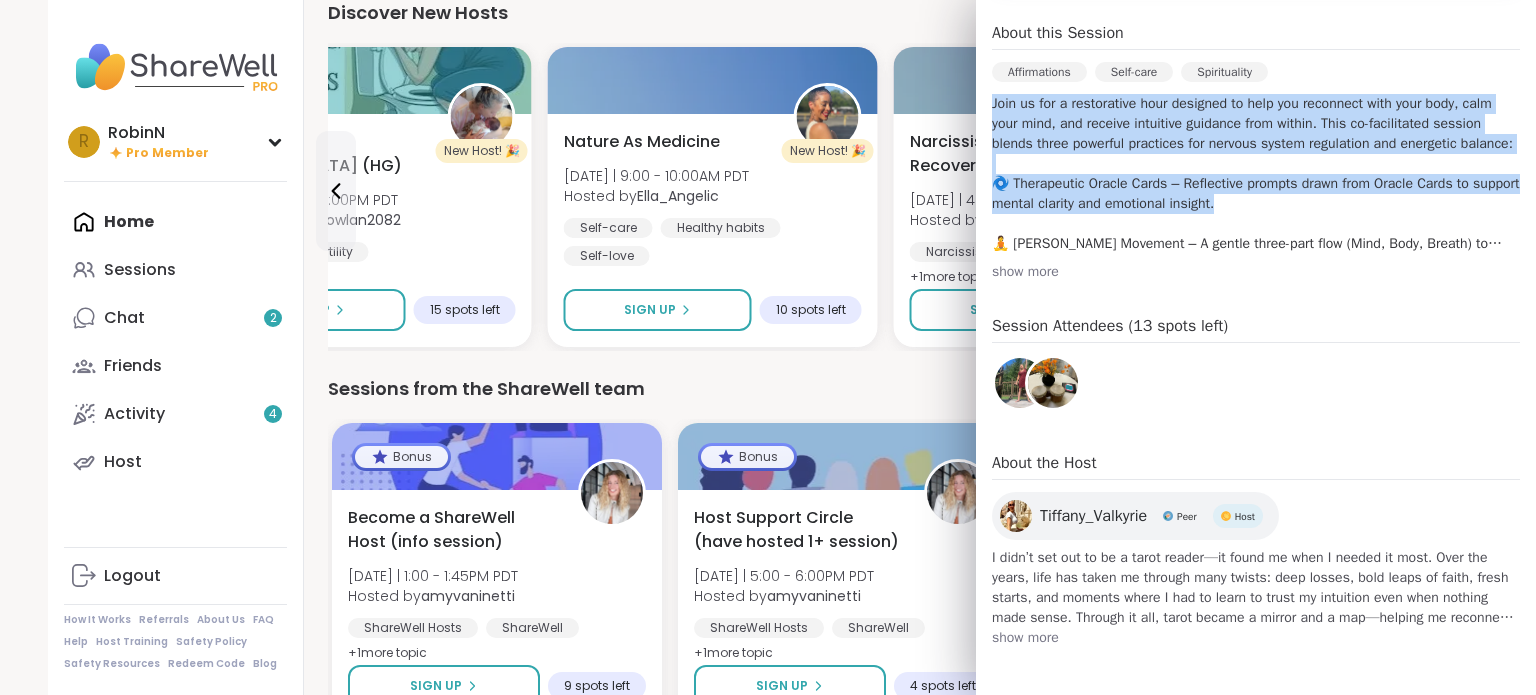 click on "Join us for a restorative hour designed to help you reconnect with your body, calm your mind, and receive intuitive guidance from within. This co-facilitated session blends three powerful practices for nervous system regulation and energetic balance:
🌀 Therapeutic Oracle Cards – Reflective prompts drawn from Oracle Cards to support mental clarity and emotional insight.
🧘 [PERSON_NAME] Movement – A gentle three-part flow (Mind, Body, Breath) to ground energy and restore somatic ease.
🔔 Tuning Fork Sound Healing – Vibrational tones used to transition between stillness and movement, harmonizing your inner state.
Whether you’re feeling scattered, stuck, or simply in need of soul-nourishment, this session invites you to slow down and listen—physically, emotionally, and energetically." at bounding box center (1256, 174) 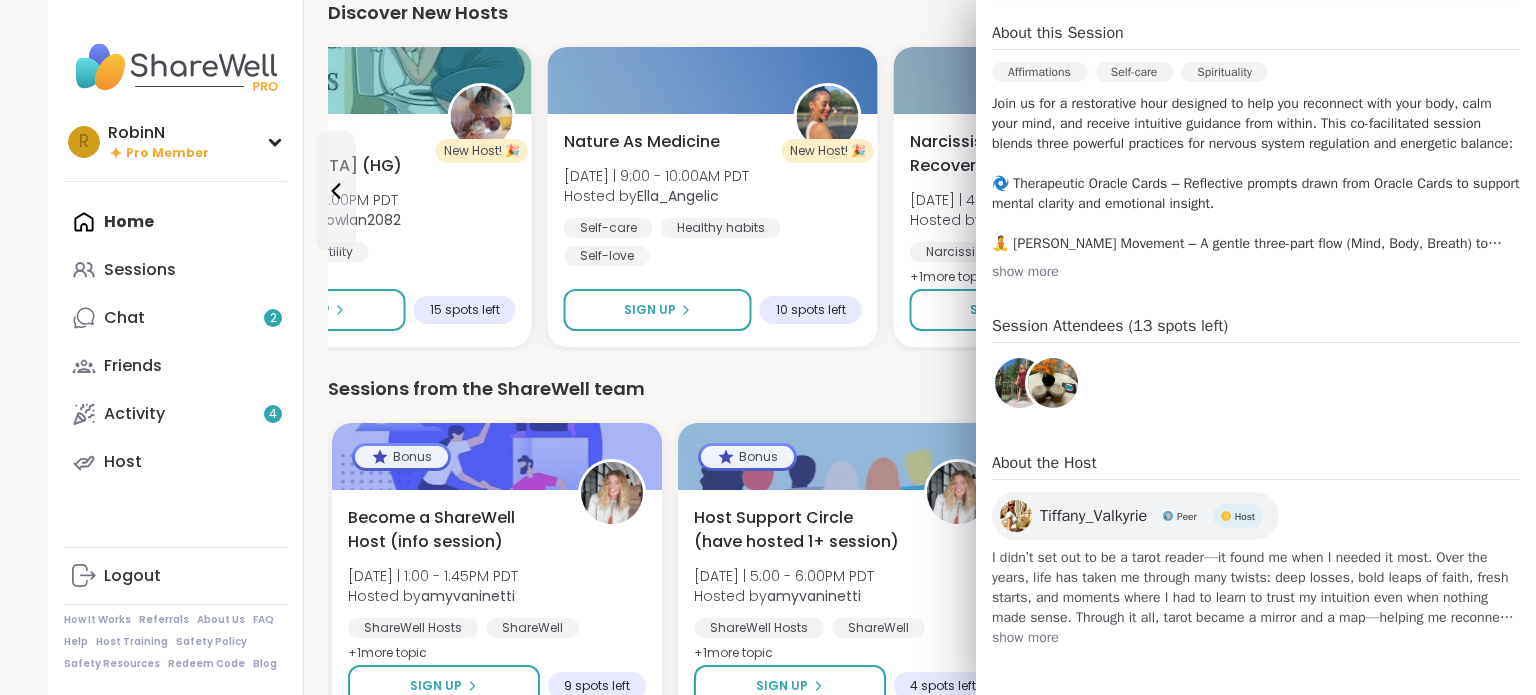 click on "[DATE] [DATE] 9:00AM - 10:00AM PDT Add to Calendar To join this session, please register here Register About this Session Affirmations Self-care Spirituality Join us for a restorative hour designed to help you reconnect with your body, calm your mind, and receive intuitive guidance from within. This co-facilitated session blends three powerful practices for nervous system regulation and energetic balance:
🌀 Therapeutic Oracle Cards – Reflective prompts drawn from Oracle Cards to support mental clarity and emotional insight.
🧘 [PERSON_NAME] Movement – A gentle three-part flow (Mind, Body, Breath) to ground energy and restore somatic ease.
🔔 Tuning Fork Sound Healing – Vibrational tones used to transition between stillness and movement, harmonizing your inner state.
Whether you’re feeling scattered, stuck, or simply in need of soul-nourishment, this session invites you to slow down and listen—physically, emotionally, and energetically. show more Session Attendees   (13 spots left) Peer Host" at bounding box center (1256, 192) 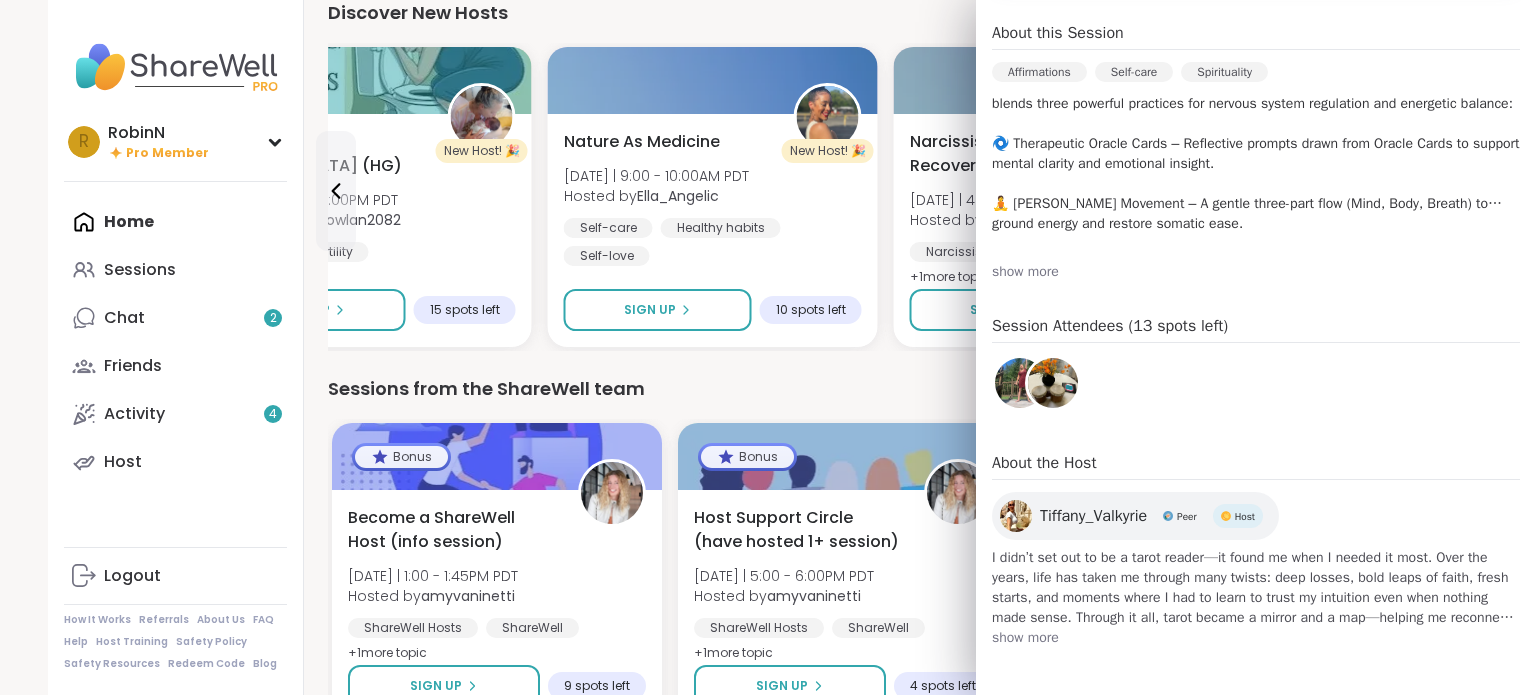 scroll, scrollTop: 0, scrollLeft: 0, axis: both 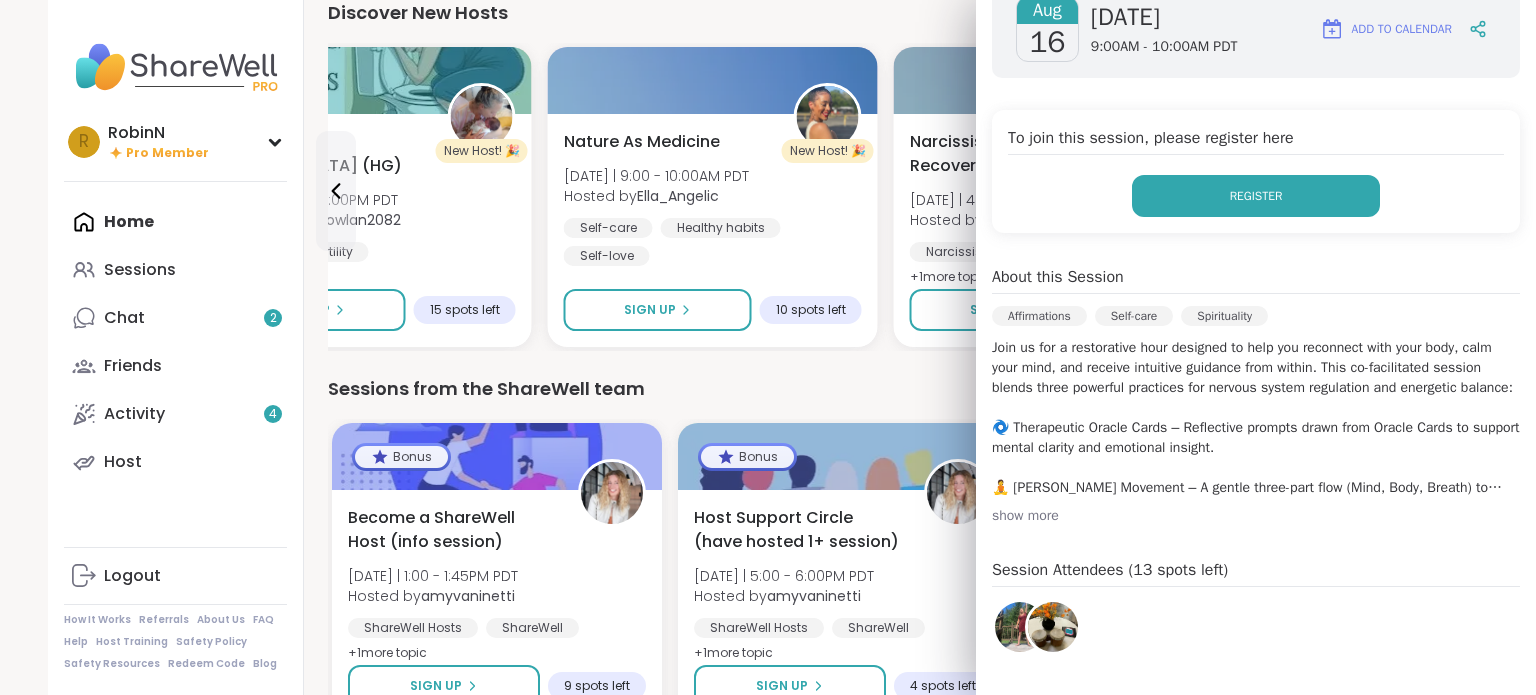 click on "Register" at bounding box center [1256, 196] 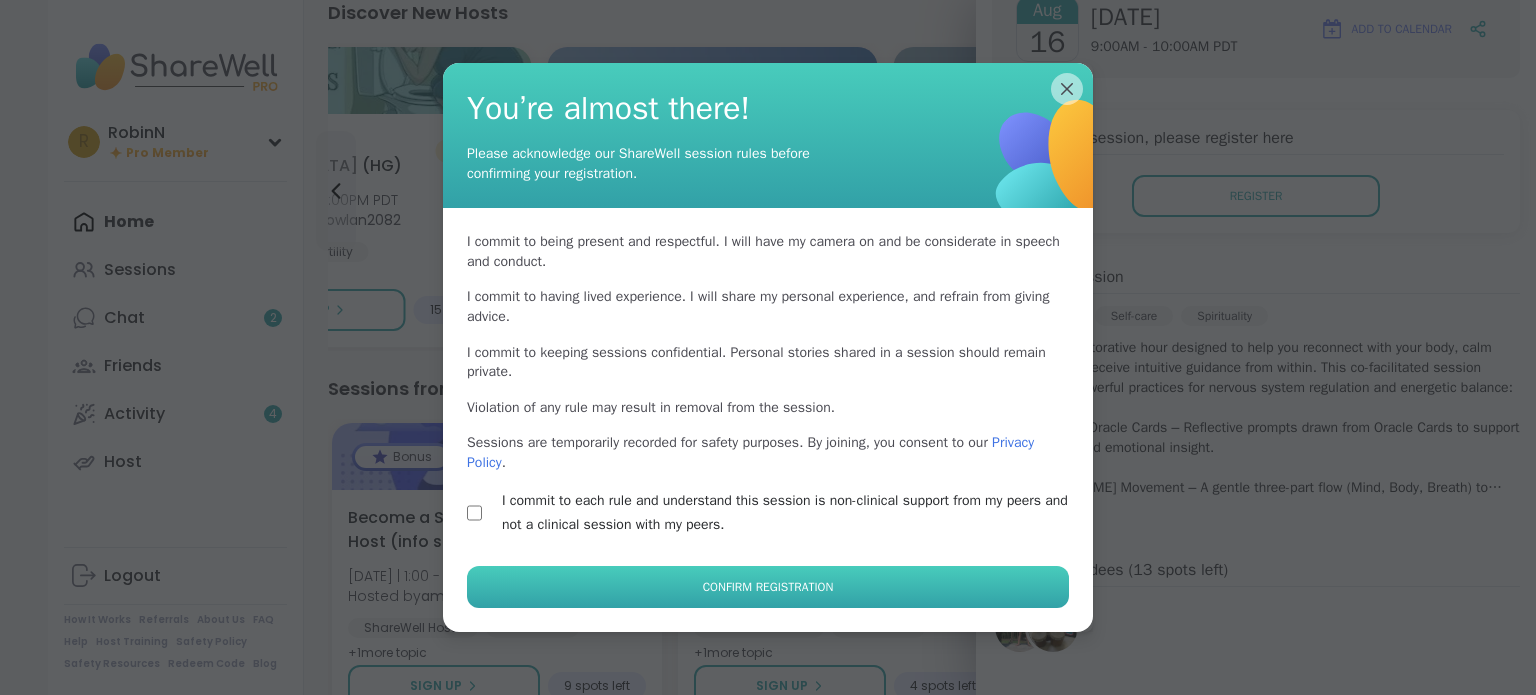 click on "Confirm Registration" at bounding box center [768, 587] 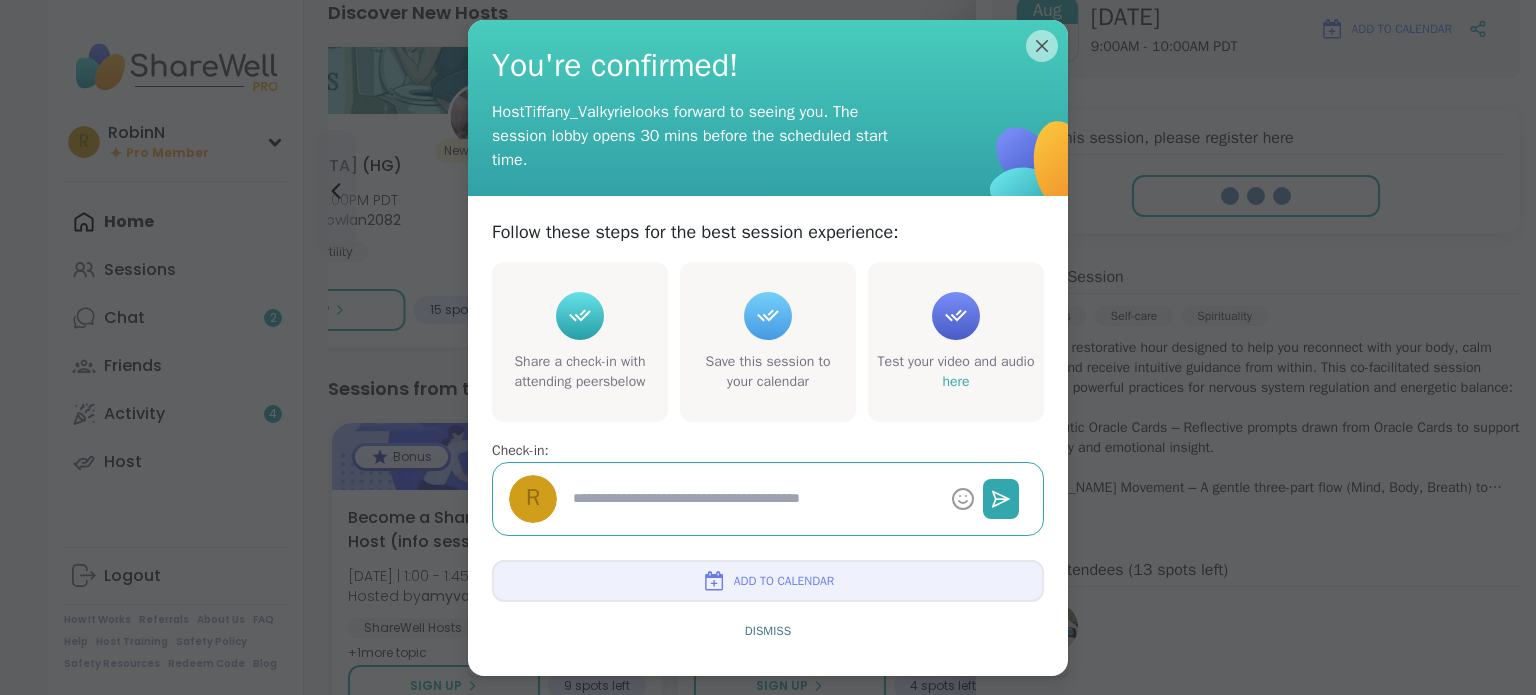 type on "*" 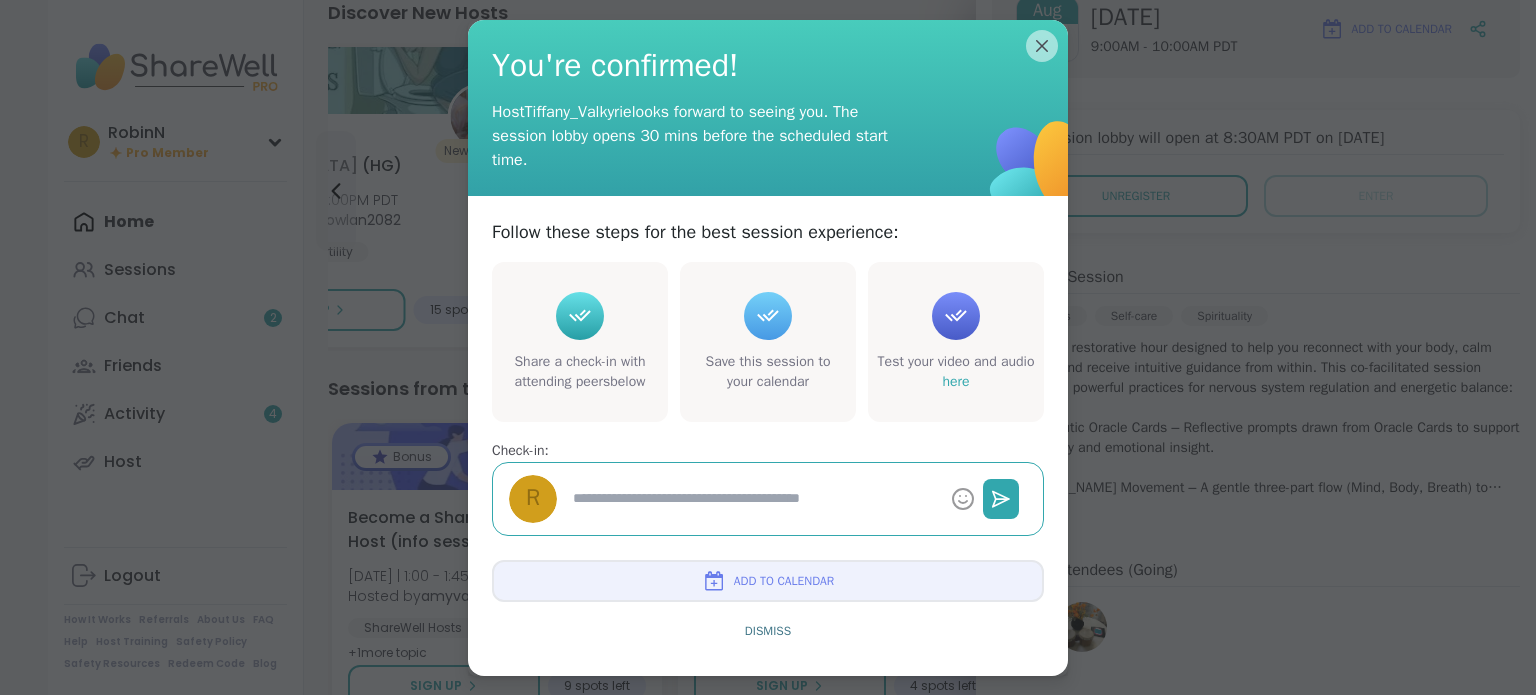 drag, startPoint x: 572, startPoint y: 588, endPoint x: 586, endPoint y: 564, distance: 27.784887 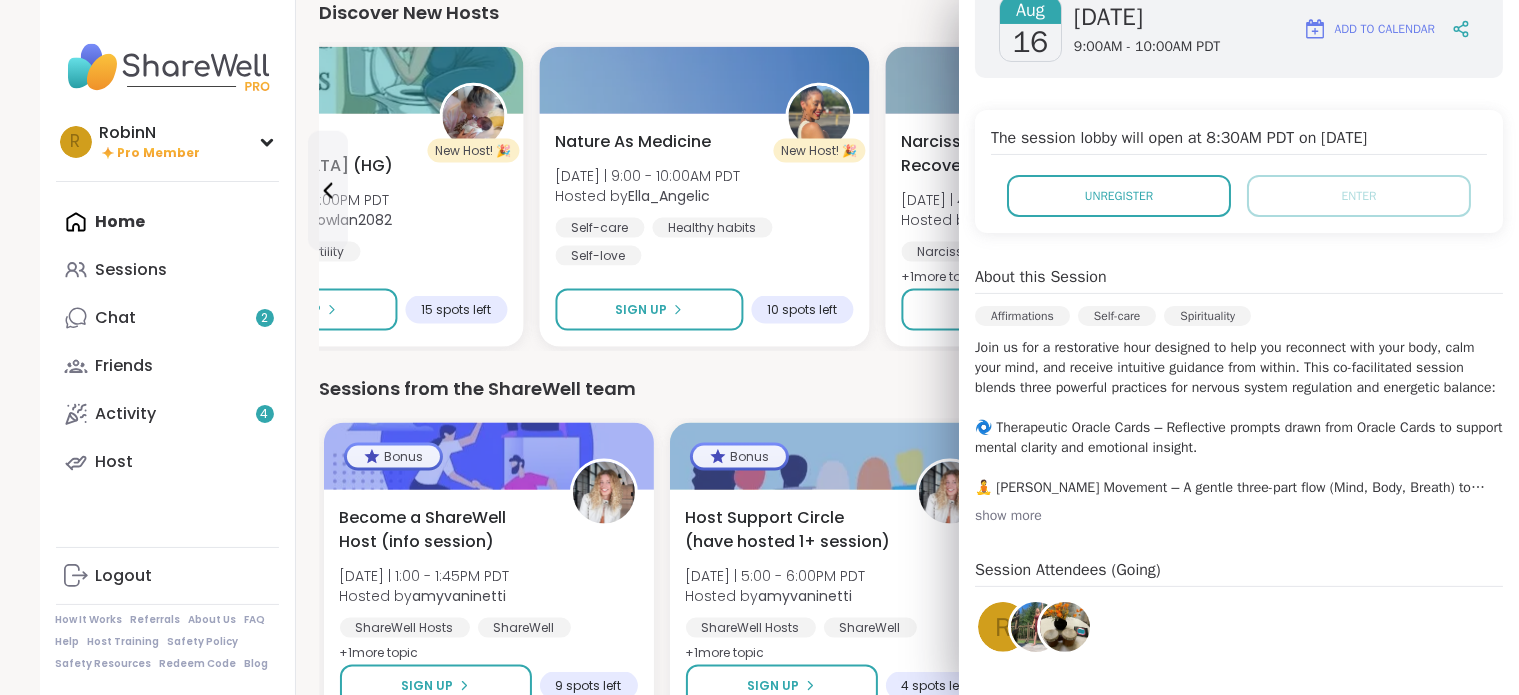 click on "We think you'll like these sessions Pop up! Morning session! [DATE] | 7:00 - 8:00AM PDT Hosted by  Dom_F General mental health Healthy habits Self-care Sign Up 4 spots left pop up chill and chat  [DATE] | 10:00 - 11:00AM PDT Hosted by  [PERSON_NAME] General mental health Chronic Illness Anxiety Sign Up 13 spots left The Mirror Within: Return to Your True Self [DATE] | 12:00 - 1:00PM PDT Hosted by  Jasmine95 Finding purpose Healing Emotional regulation + 1  more topic Sign Up 8 spots left BIPOC Community Unite  [DATE] | 12:00 - 1:00PM PDT This session is Group-hosted General mental health Racial identity BIPOC Support Sign Up 14 spots left pop up chill and chat  [DATE] | 2:00 - 3:00PM PDT Hosted by  AliciaMarie General mental health Chronic Illness Anxiety Sign Up 14 spots left Pro Session Get Unstuck: In Life, Love, and Work [DATE] | 2:00 - 3:00PM PDT Hosted by  [PERSON_NAME] Relationship struggles Identity General mental health + 1  more topic Sign Up Open R New Host! 🎉 Hosted by  Rafael45 + 1 + 1" at bounding box center (888, -544) 